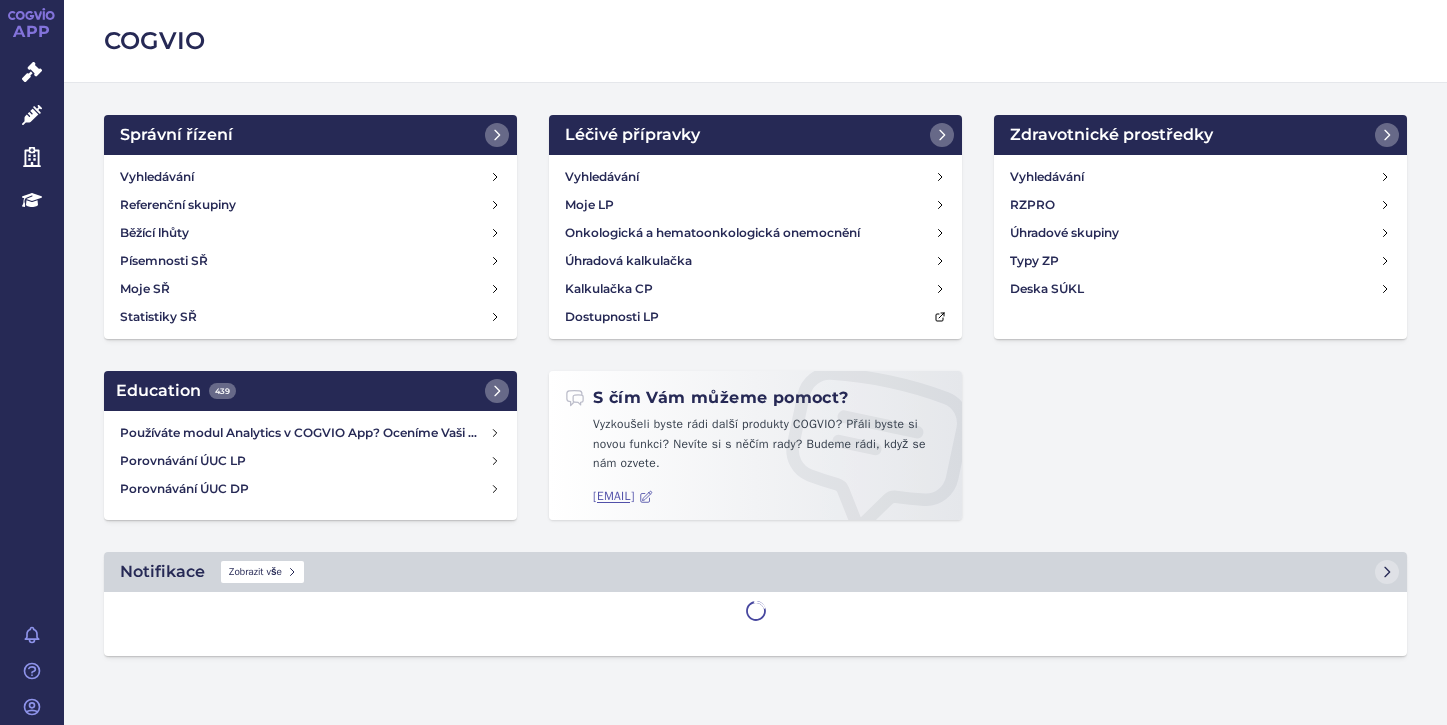 scroll, scrollTop: 0, scrollLeft: 0, axis: both 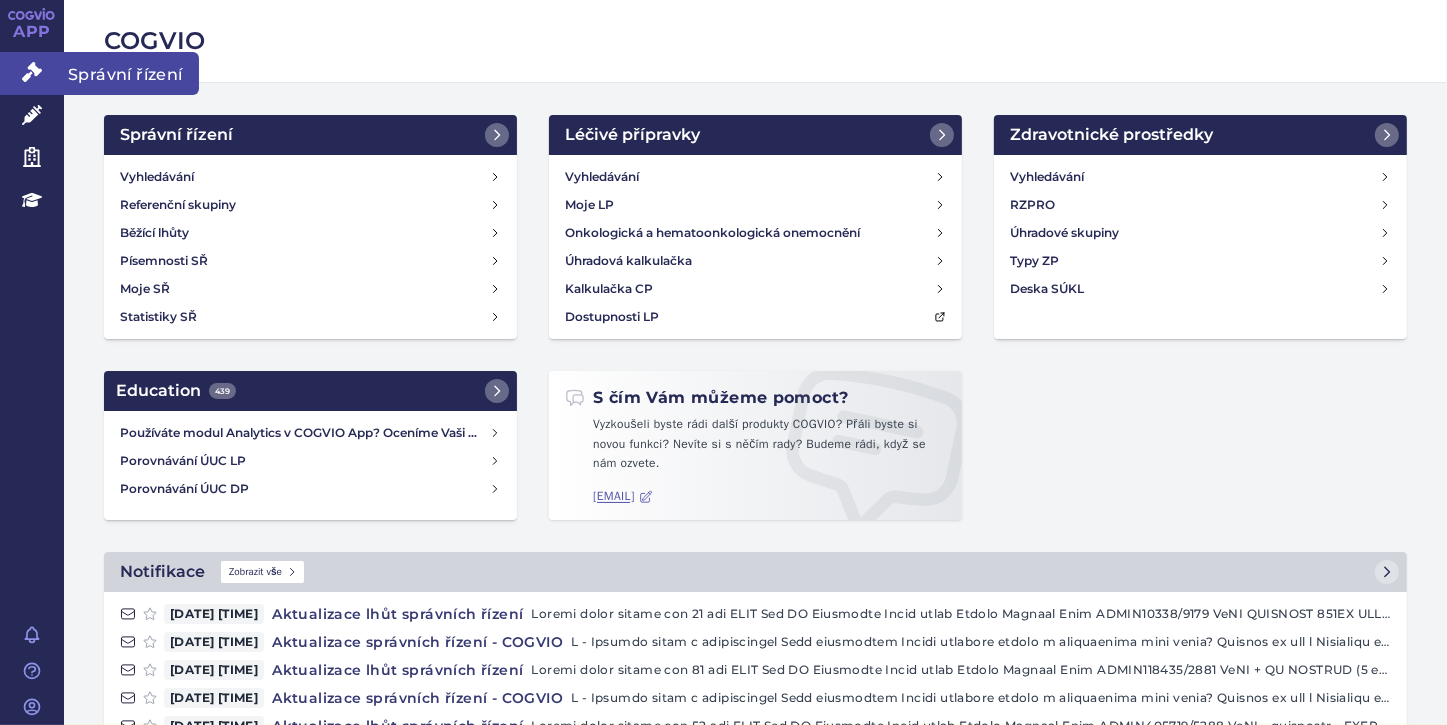 click on "Správní řízení" at bounding box center (32, 73) 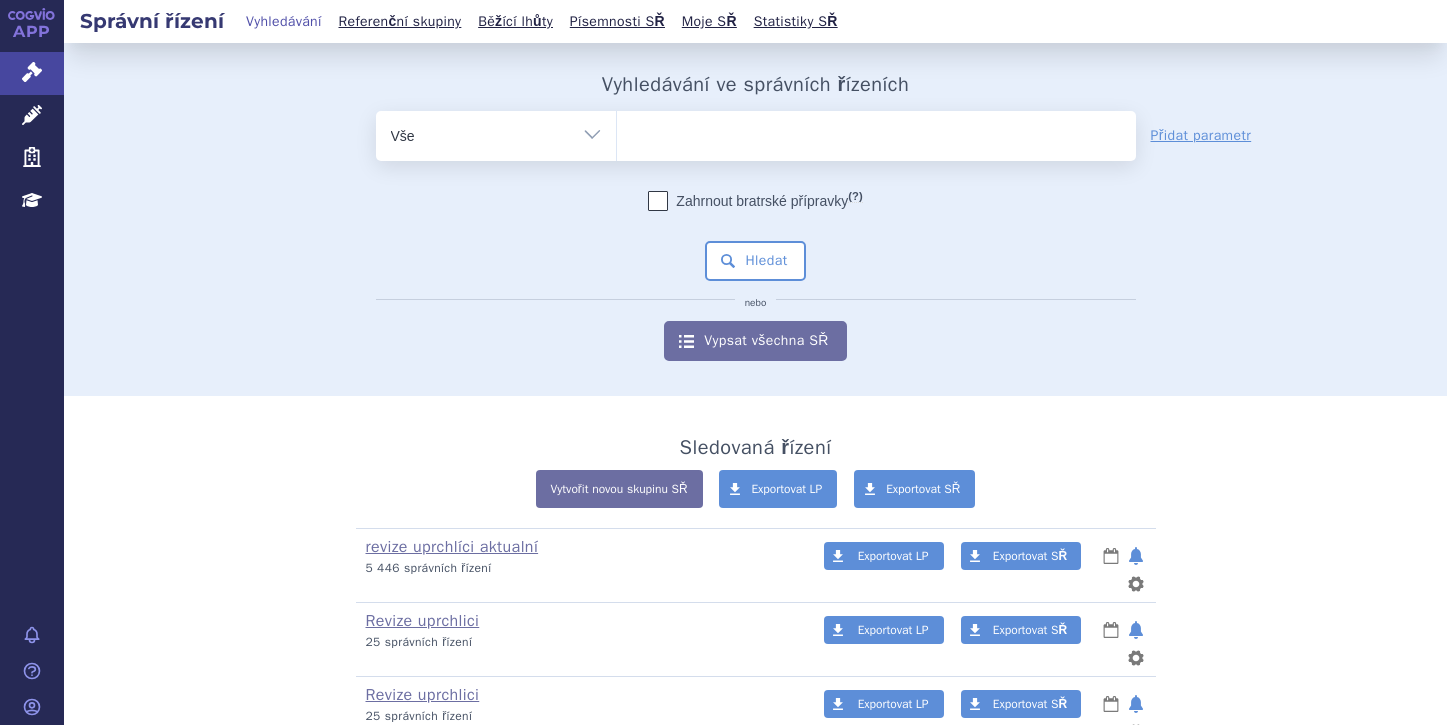 scroll, scrollTop: 0, scrollLeft: 0, axis: both 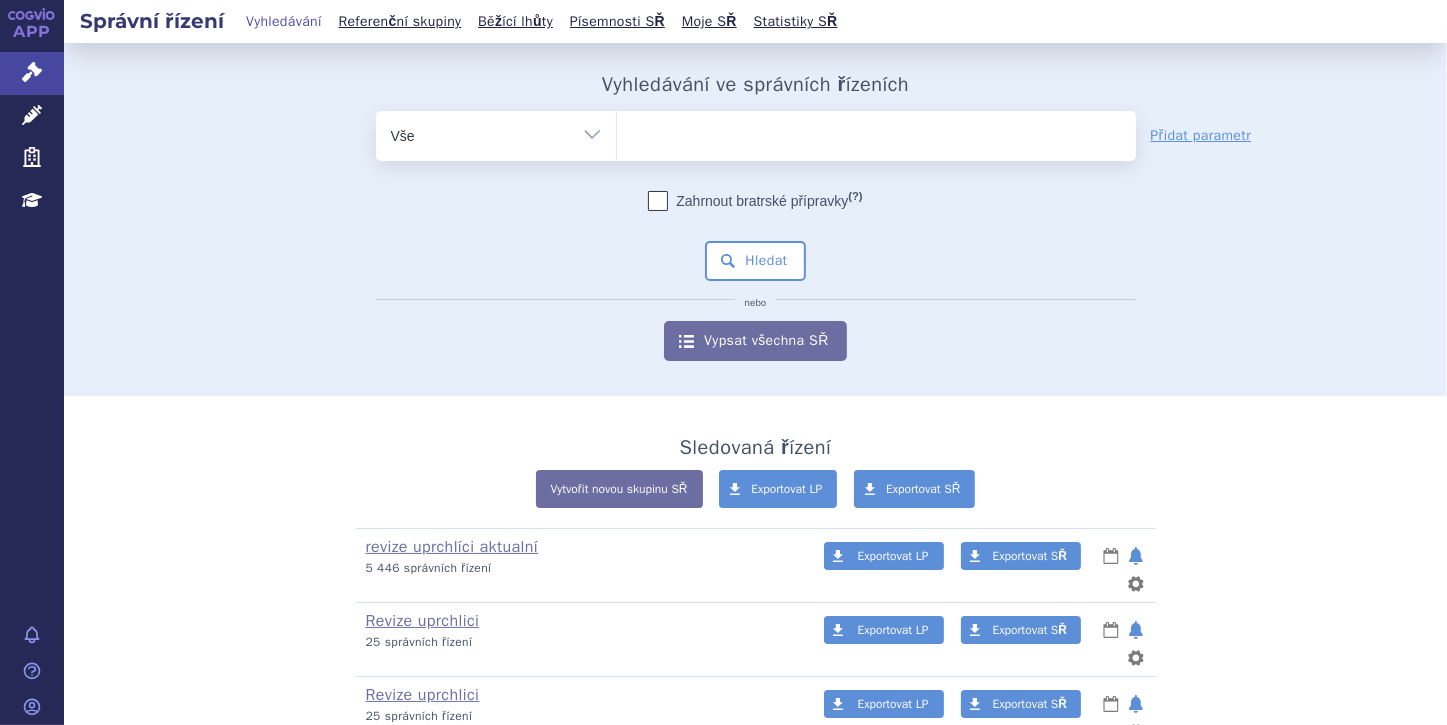 click on "Vše
Spisová značka
Typ SŘ
Přípravek/SUKL kód
Účastník/Držitel" at bounding box center [496, 133] 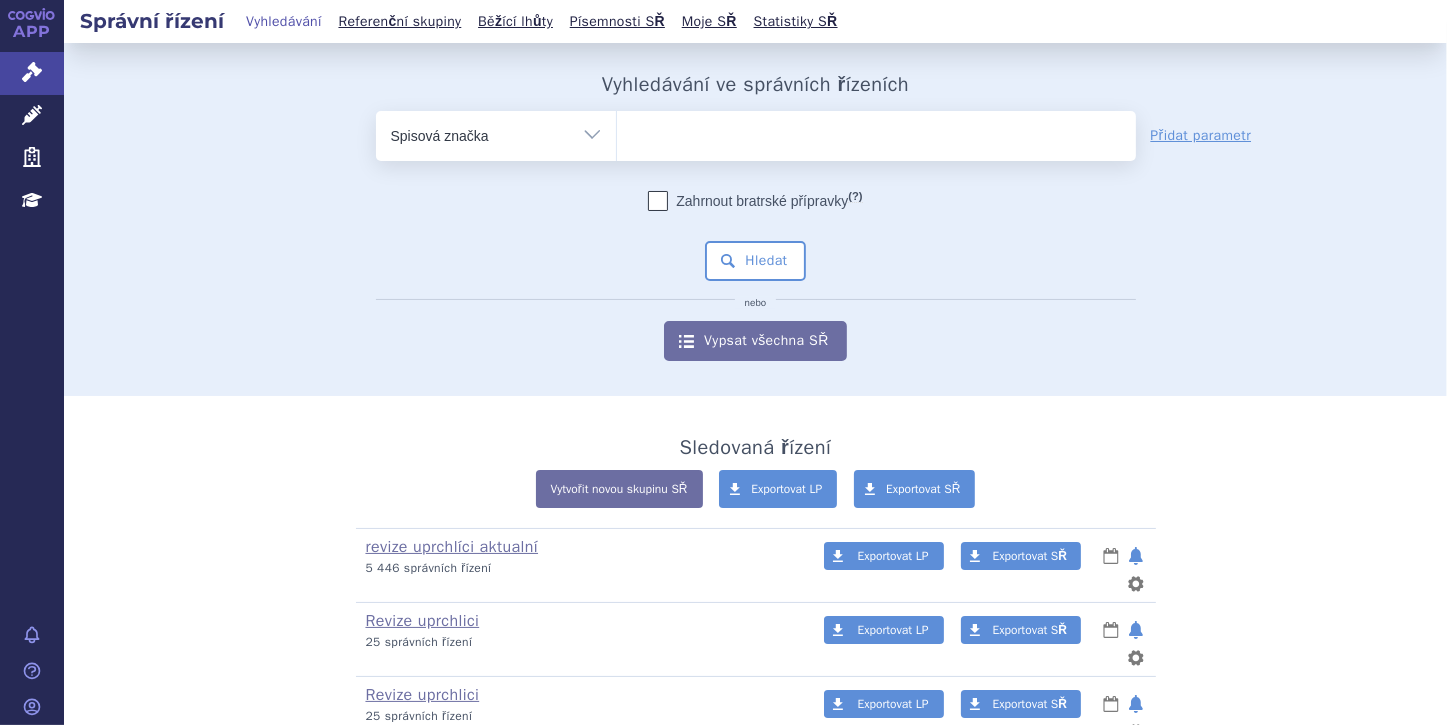 click on "Vše
Spisová značka
Typ SŘ
Přípravek/SUKL kód
Účastník/Držitel" at bounding box center [496, 133] 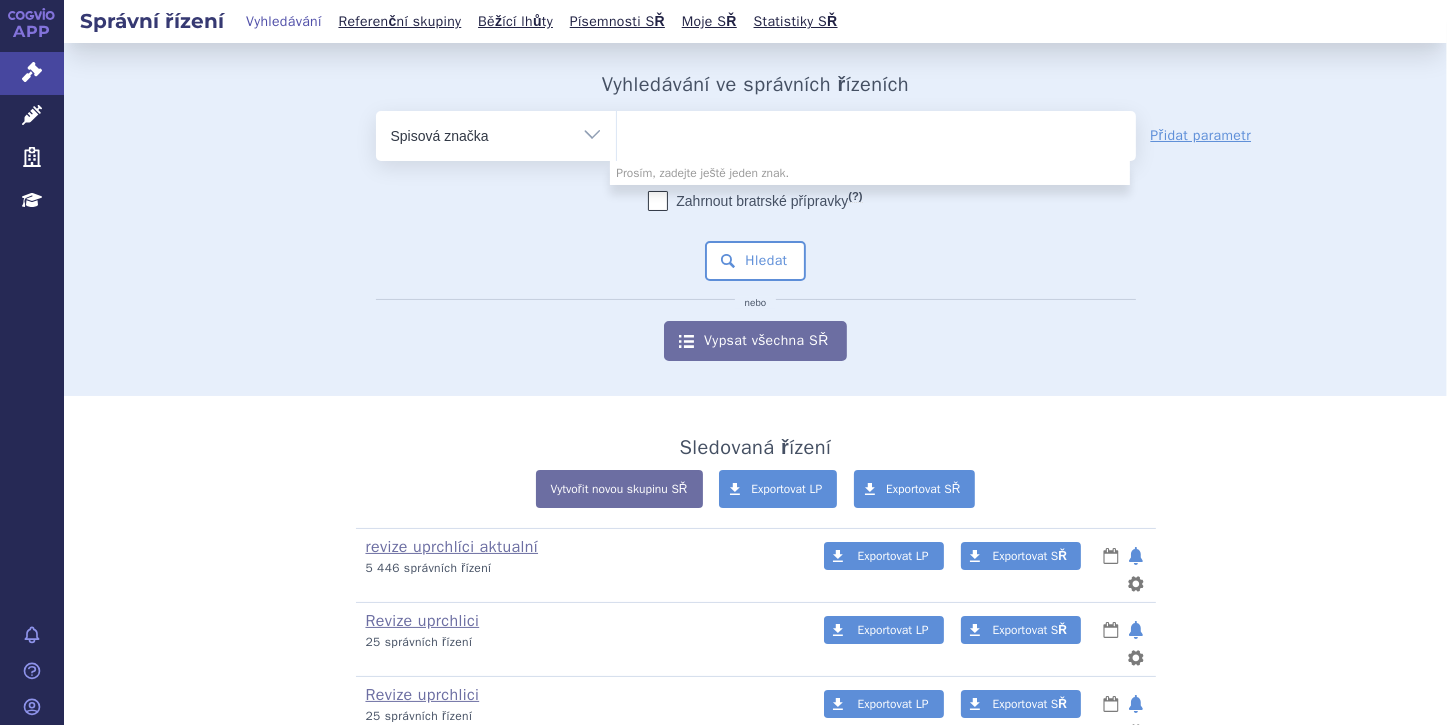 paste on "SUKLS259763/2025" 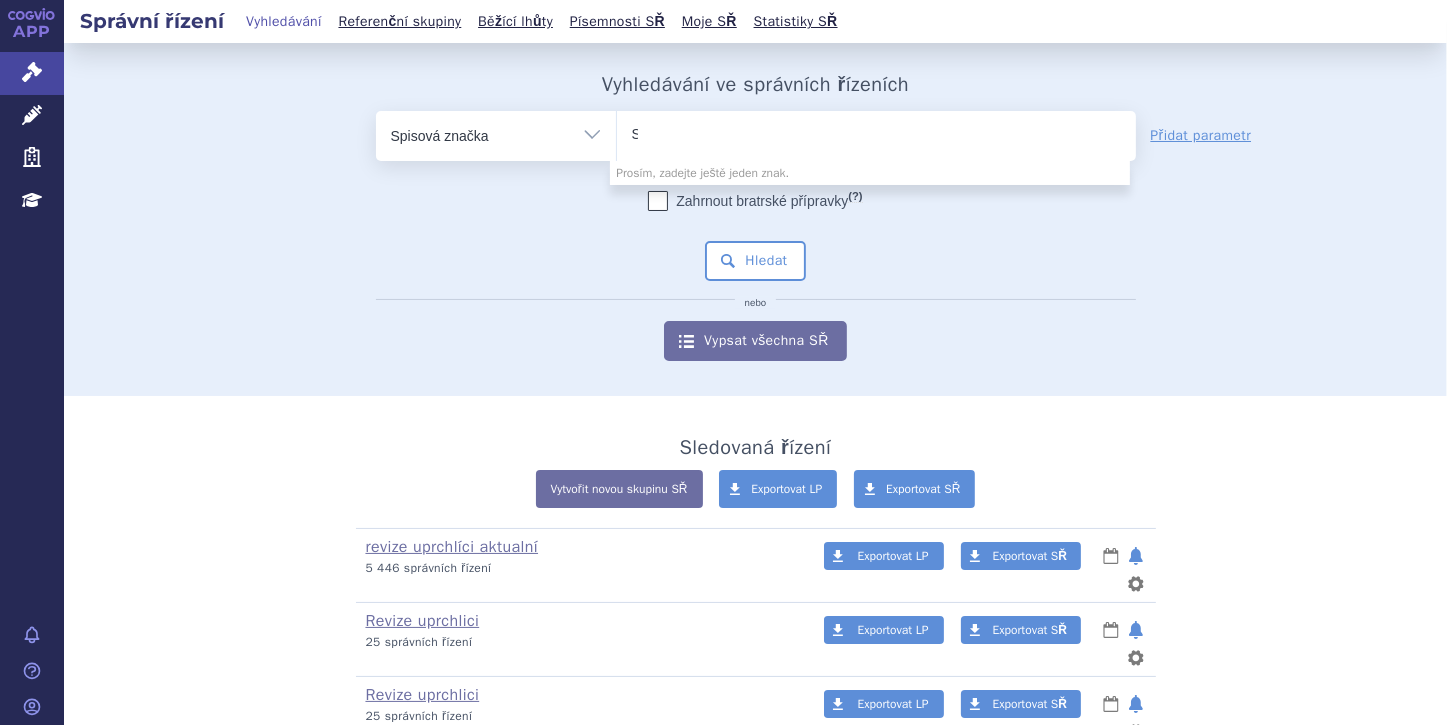 type 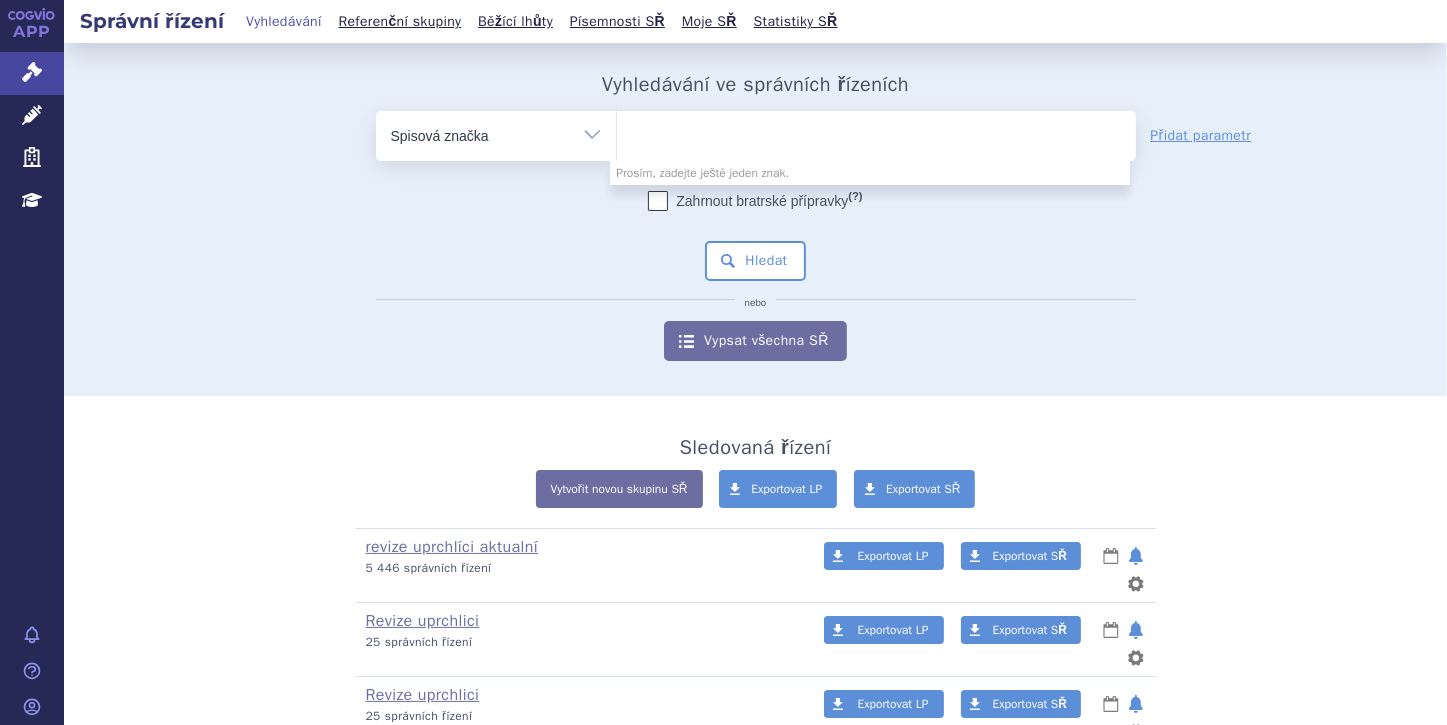 select on "SUKLS259763/2025" 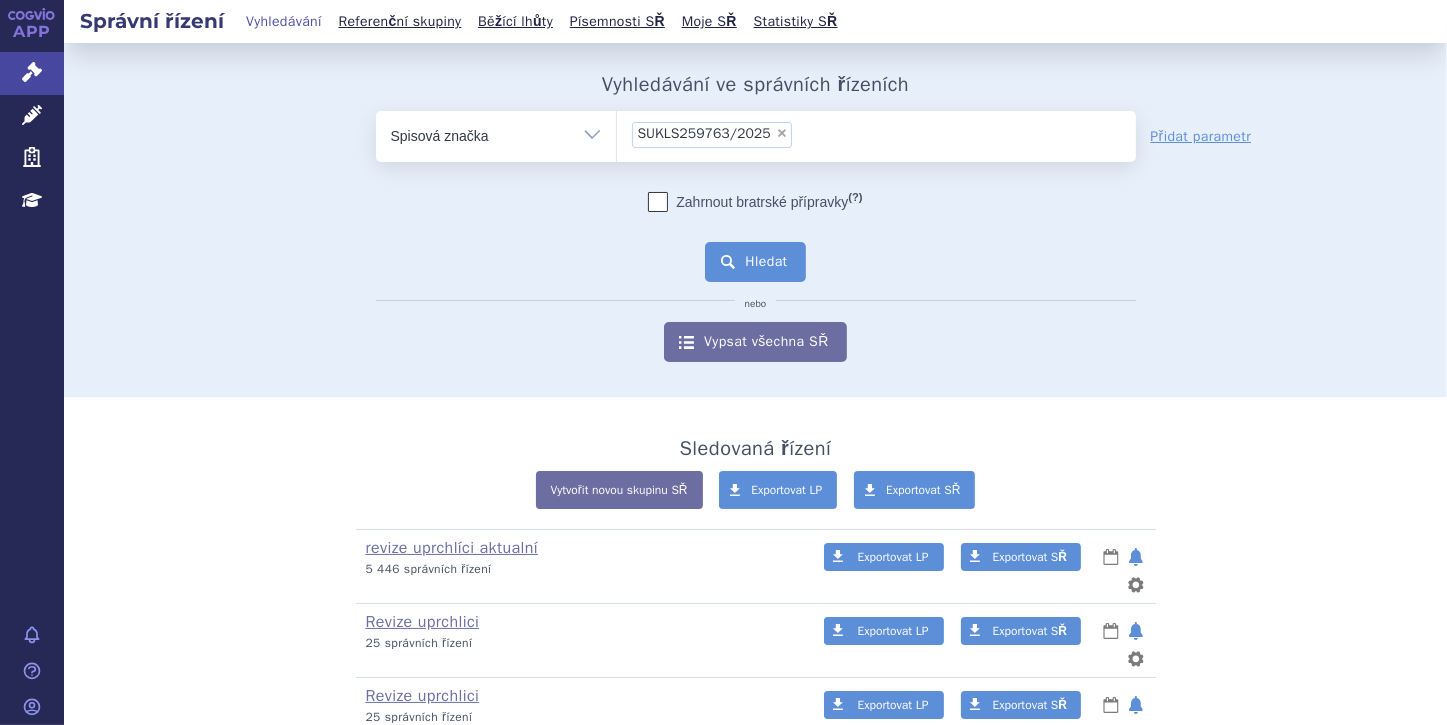 click on "Hledat" at bounding box center (755, 262) 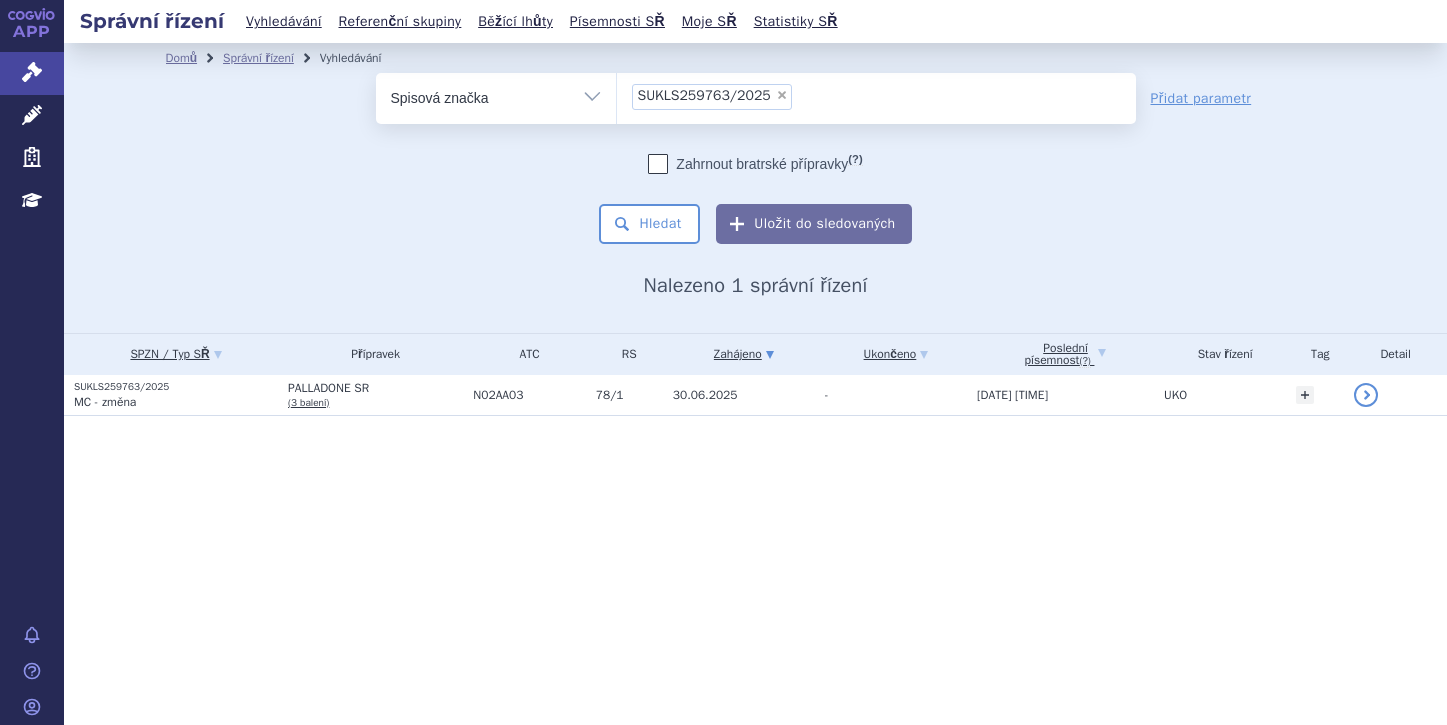 scroll, scrollTop: 0, scrollLeft: 0, axis: both 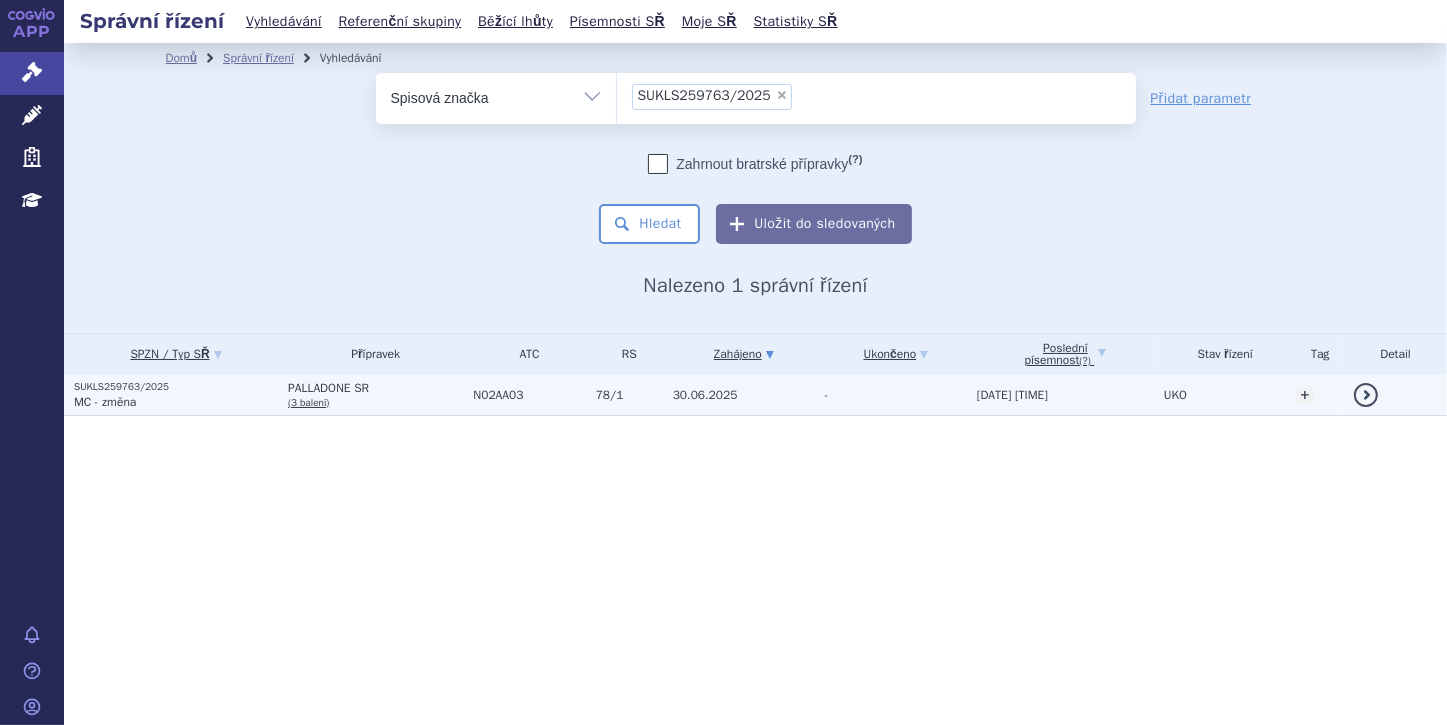 click on "MC - změna" at bounding box center [176, 402] 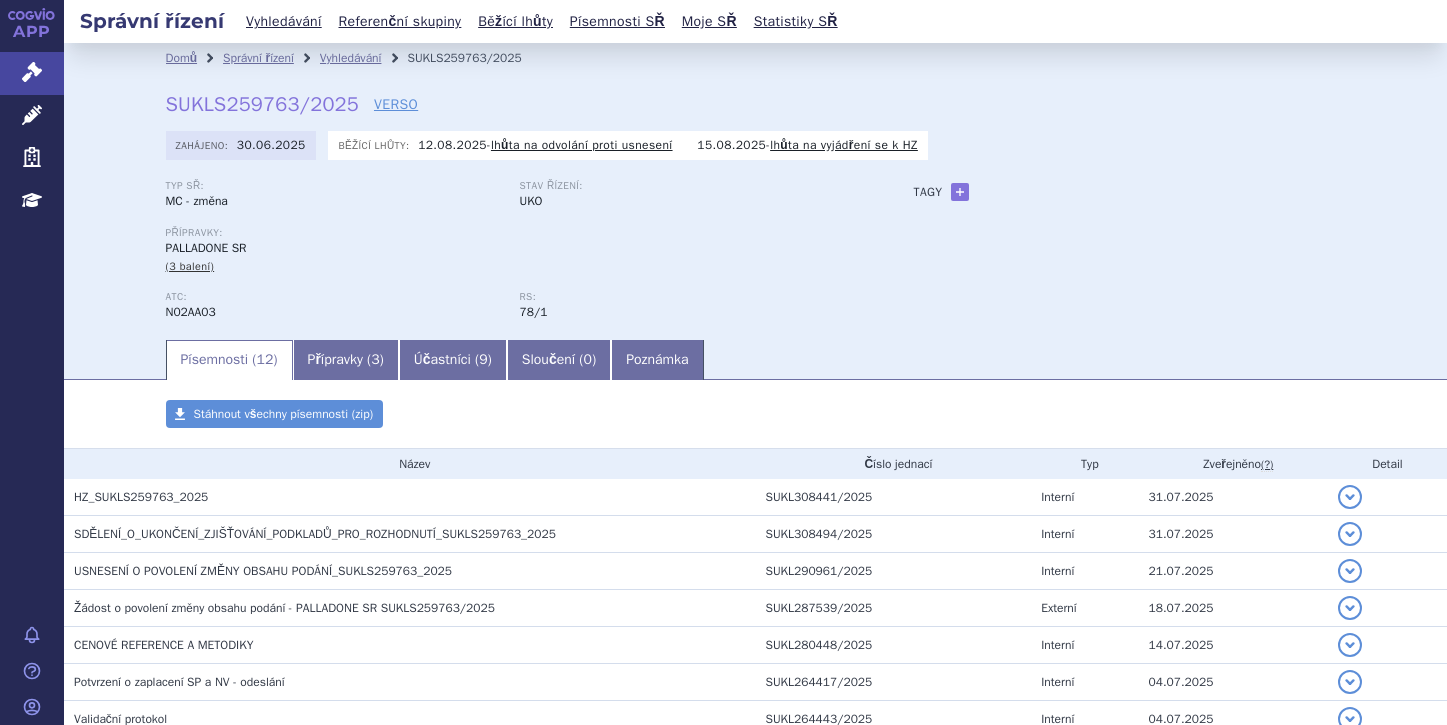 scroll, scrollTop: 0, scrollLeft: 0, axis: both 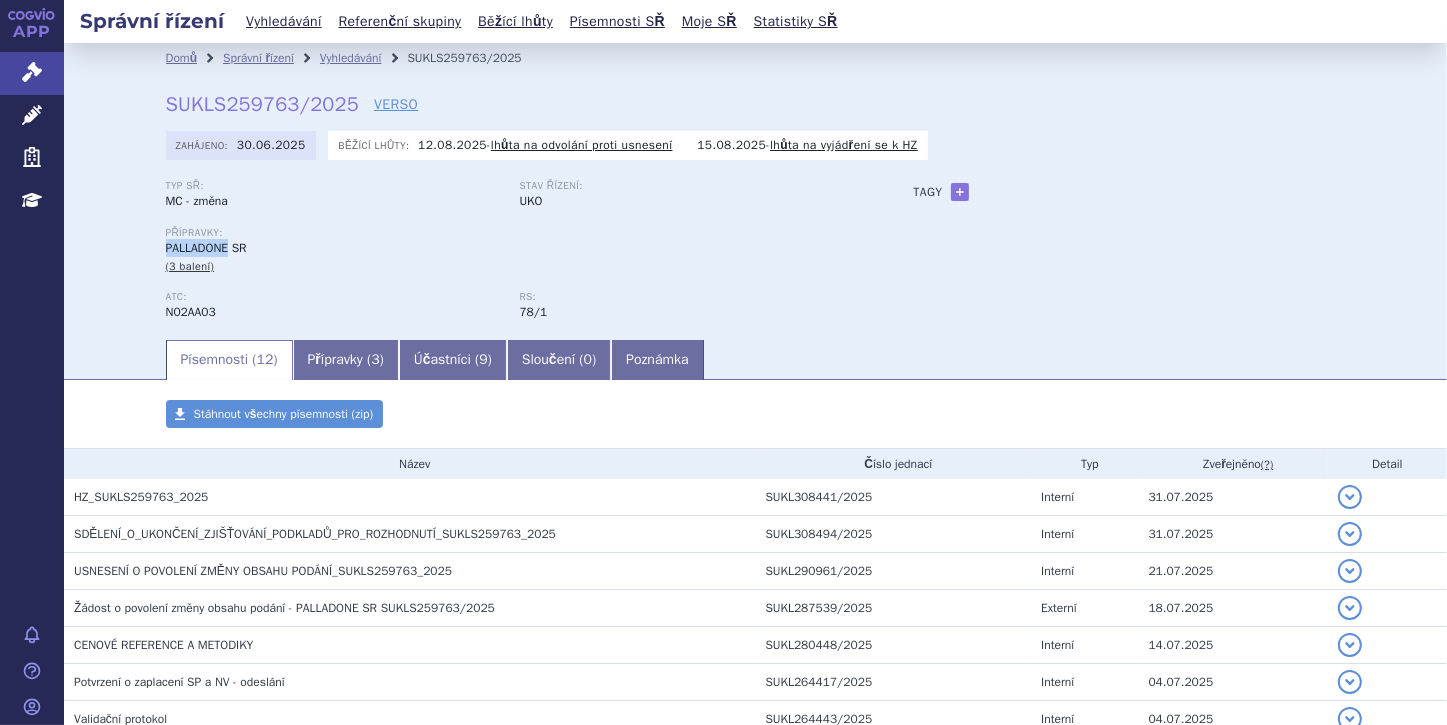 drag, startPoint x: 155, startPoint y: 246, endPoint x: 227, endPoint y: 247, distance: 72.00694 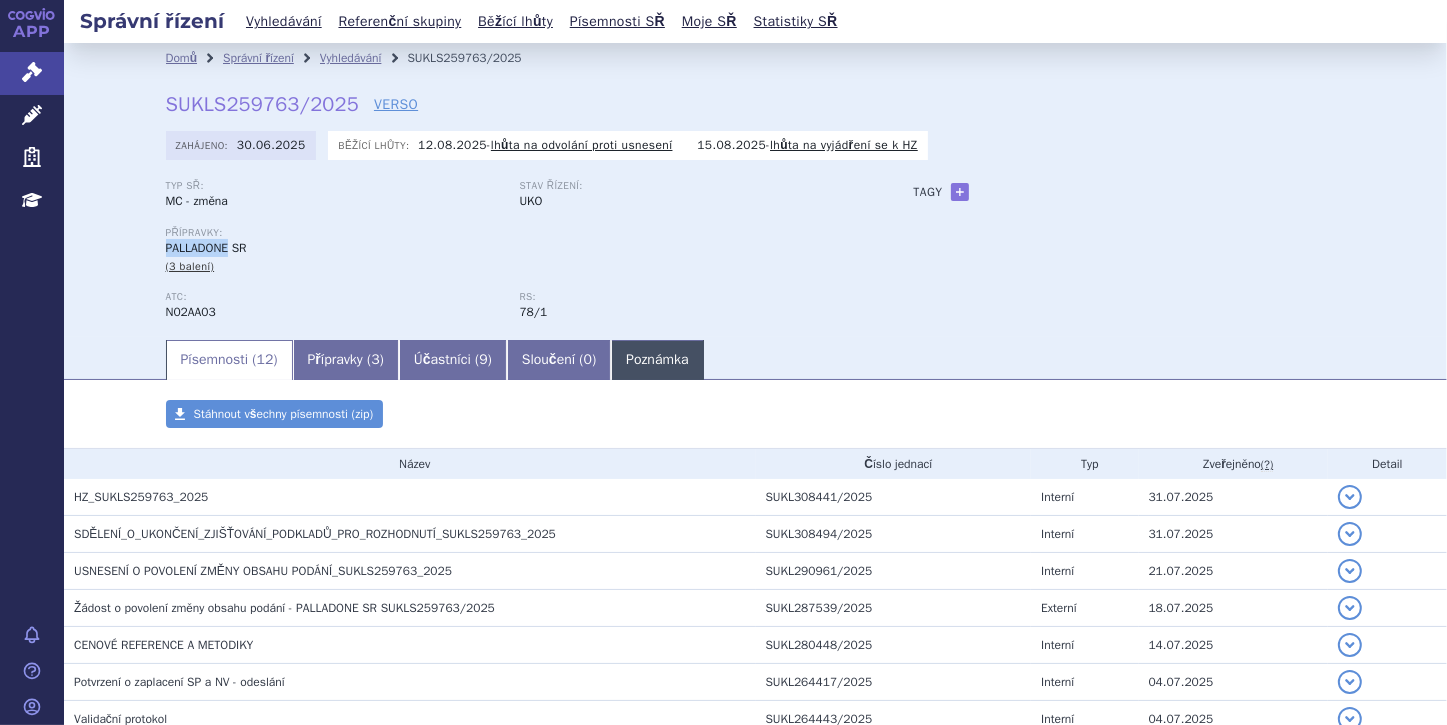 click on "Poznámka" at bounding box center [657, 360] 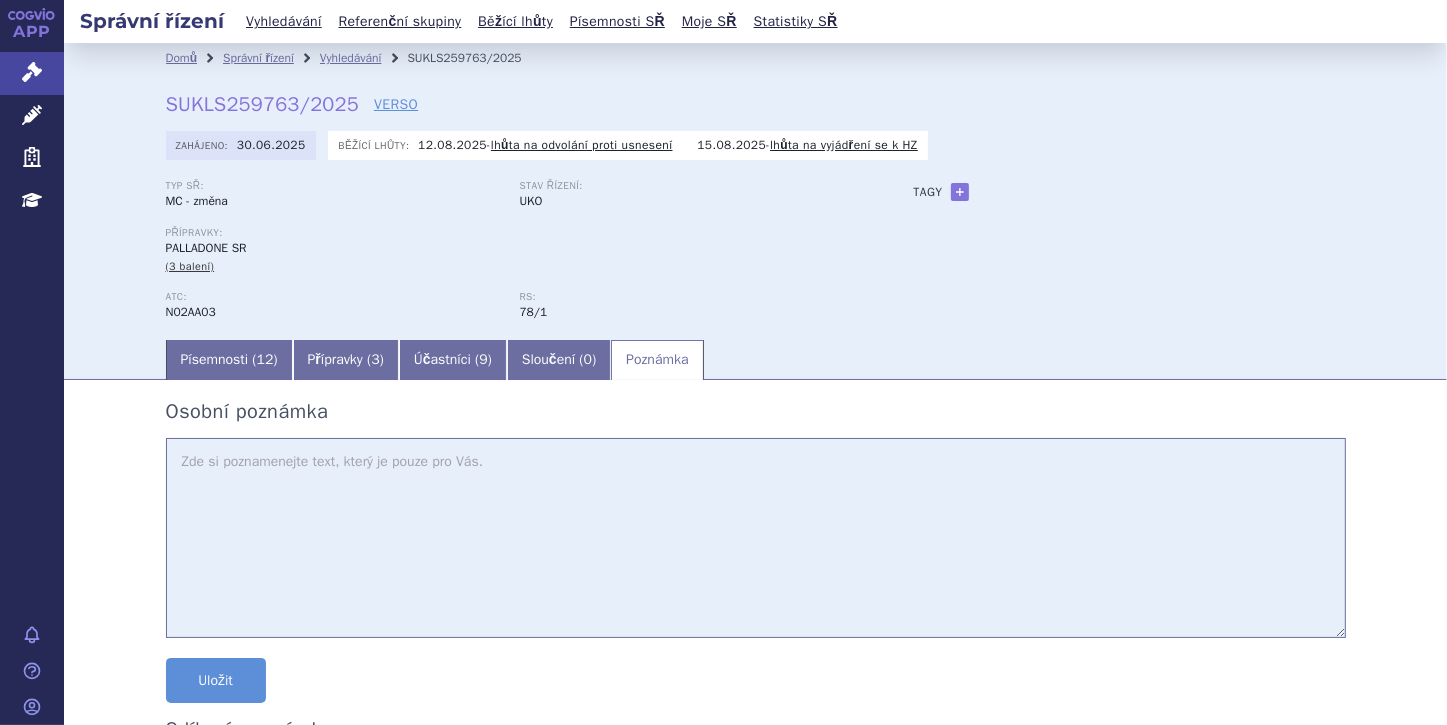 click at bounding box center [756, 538] 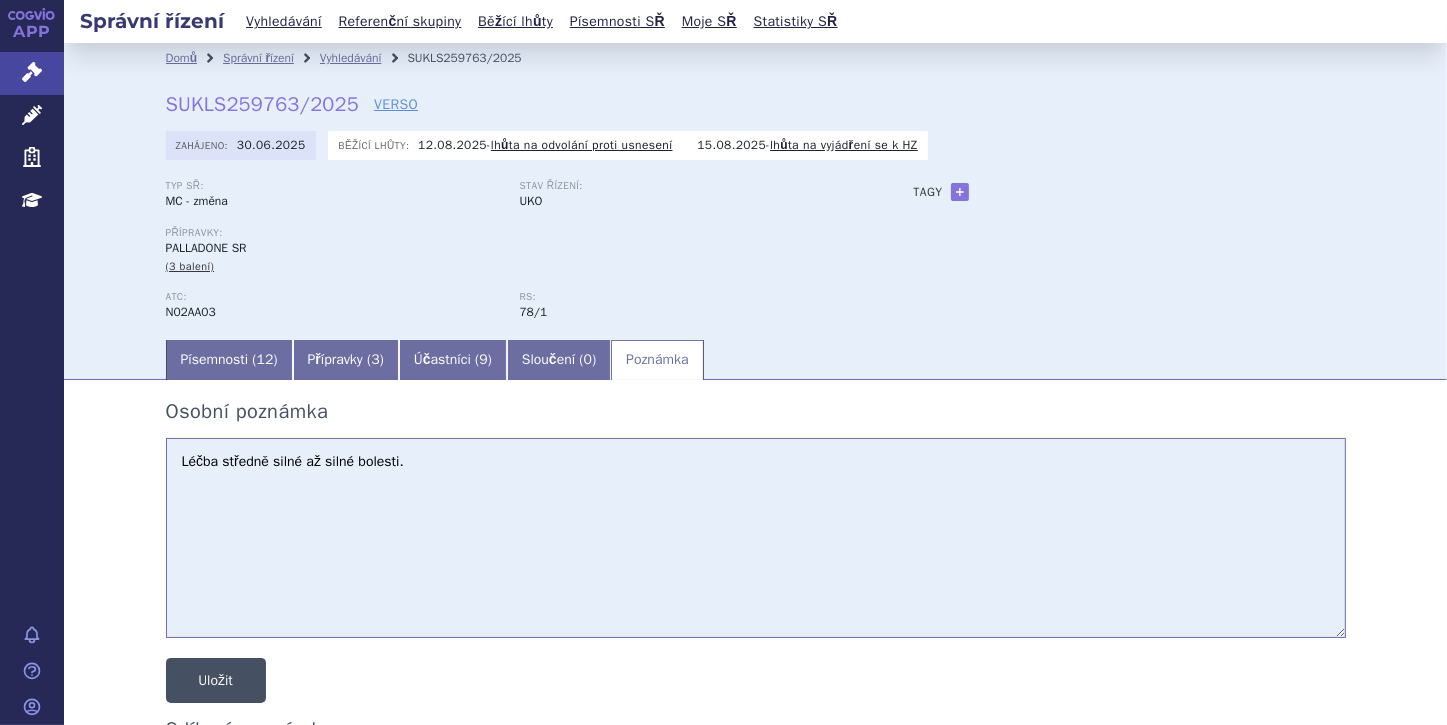 type on "Léčba středně silné až silné bolesti." 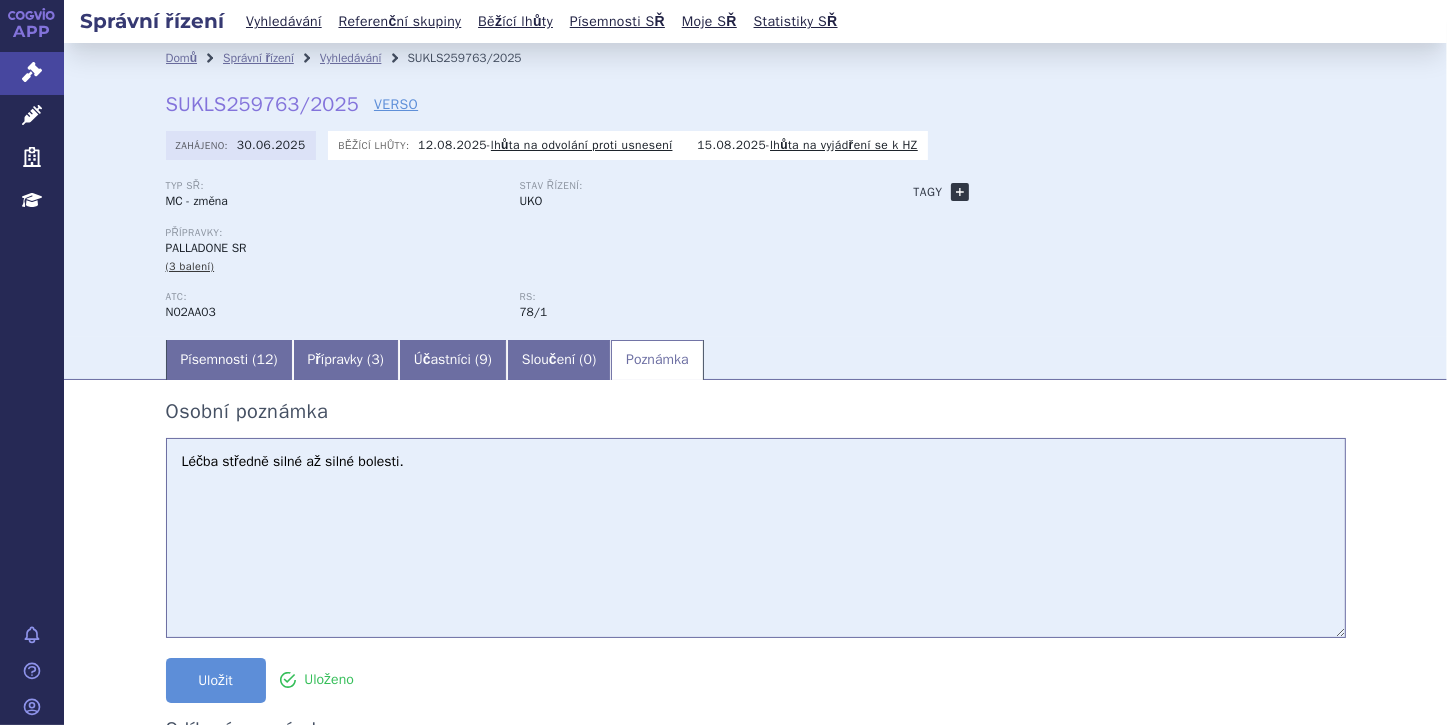 click on "+" at bounding box center (960, 192) 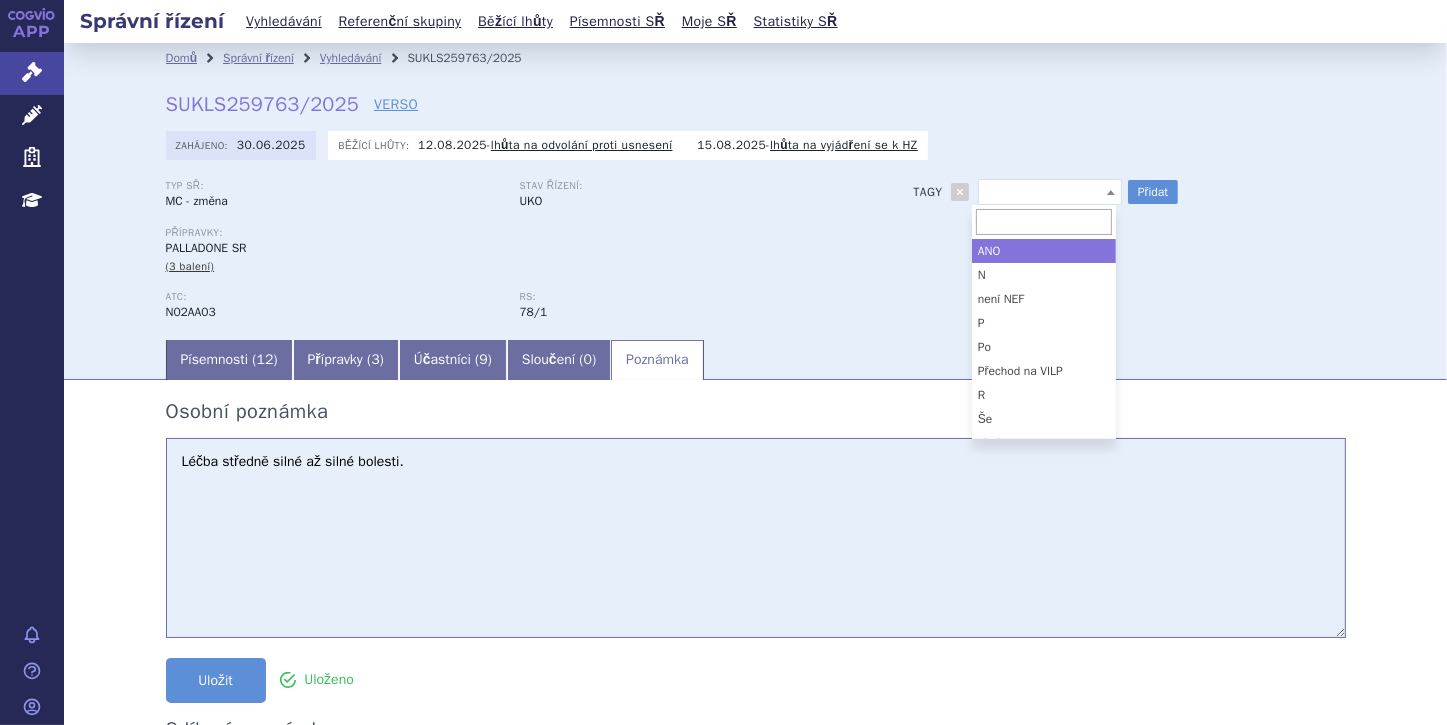 click at bounding box center [1111, 192] 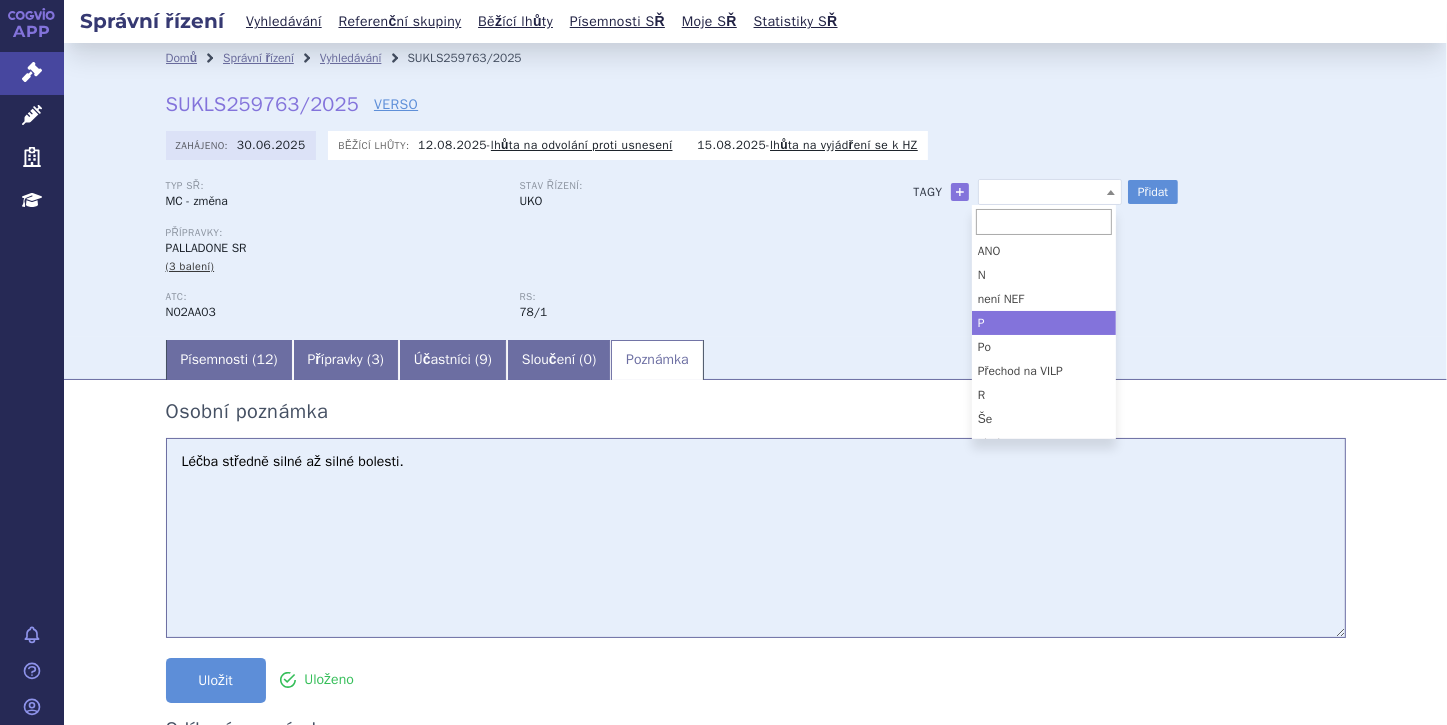 select on "P" 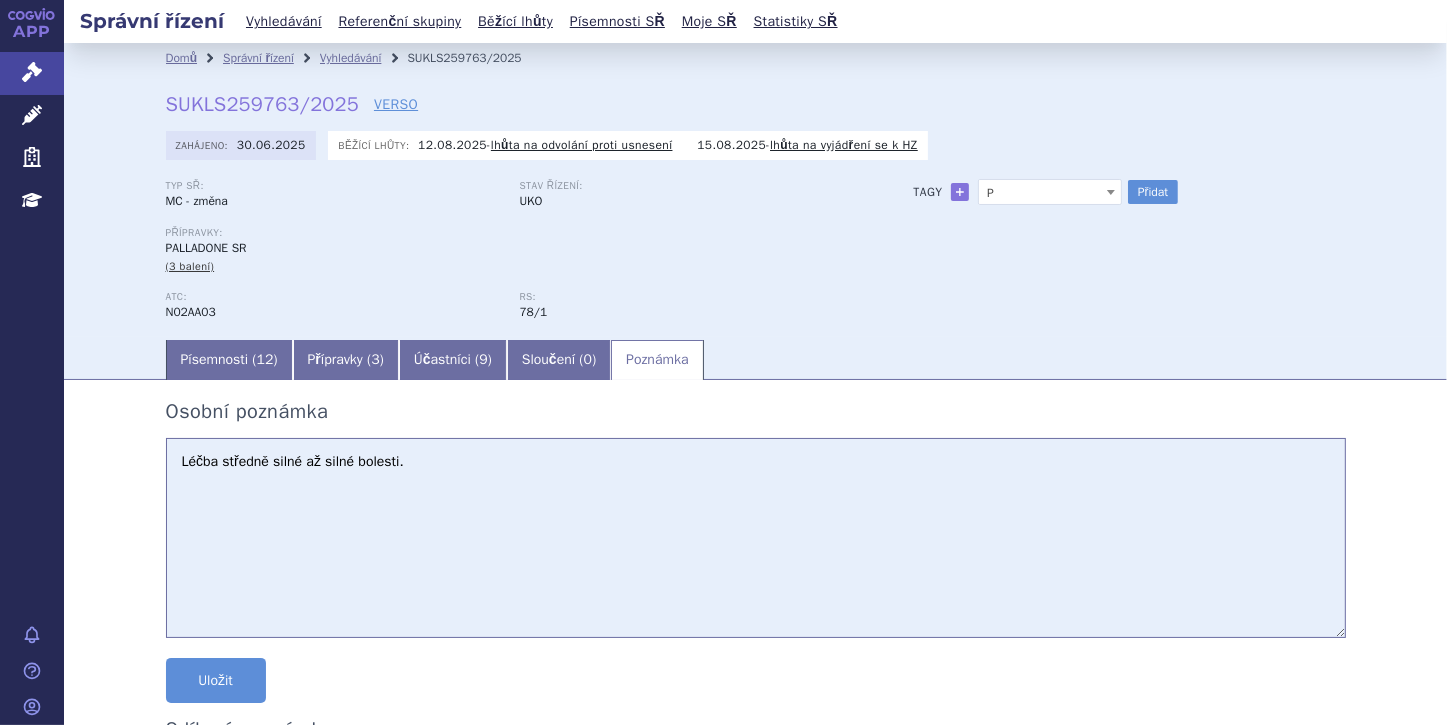 click on "Léčba středně silné až silné bolesti." at bounding box center [756, 538] 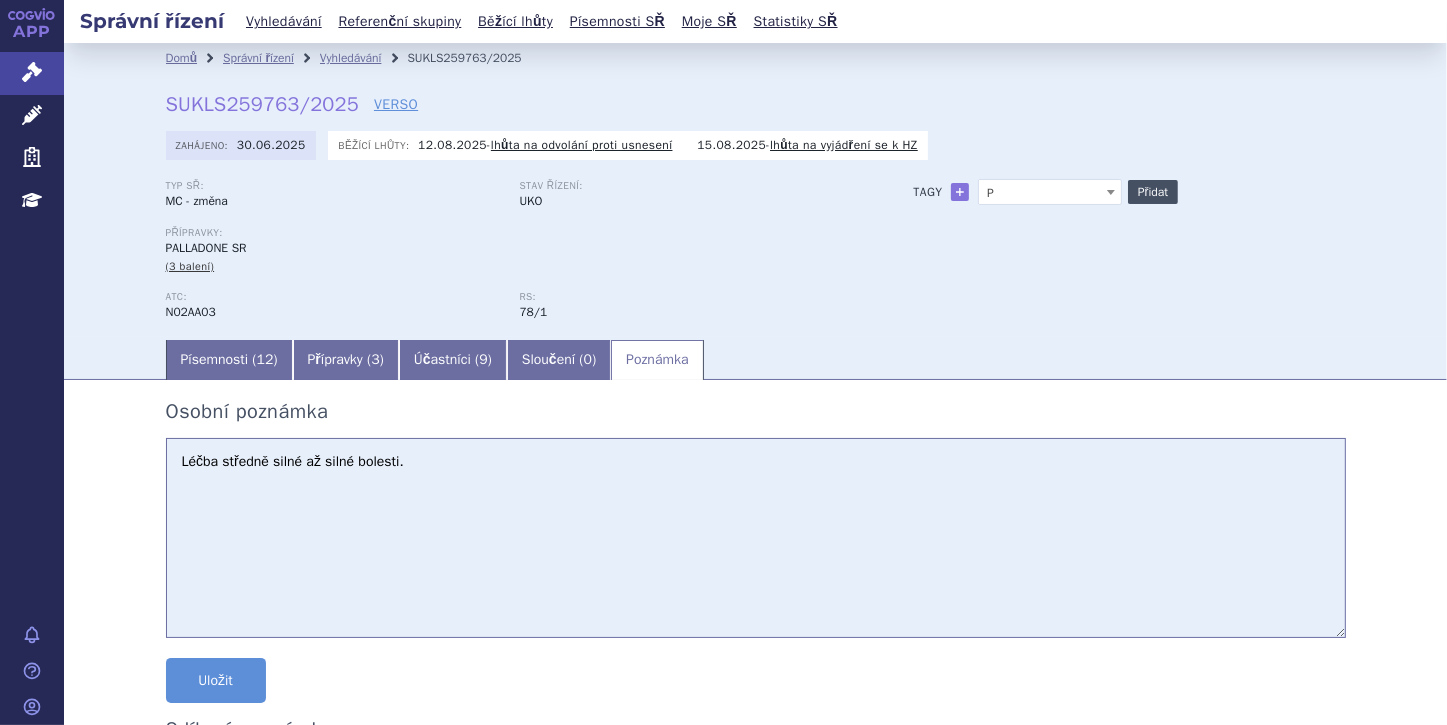 click on "Přidat" at bounding box center [1153, 192] 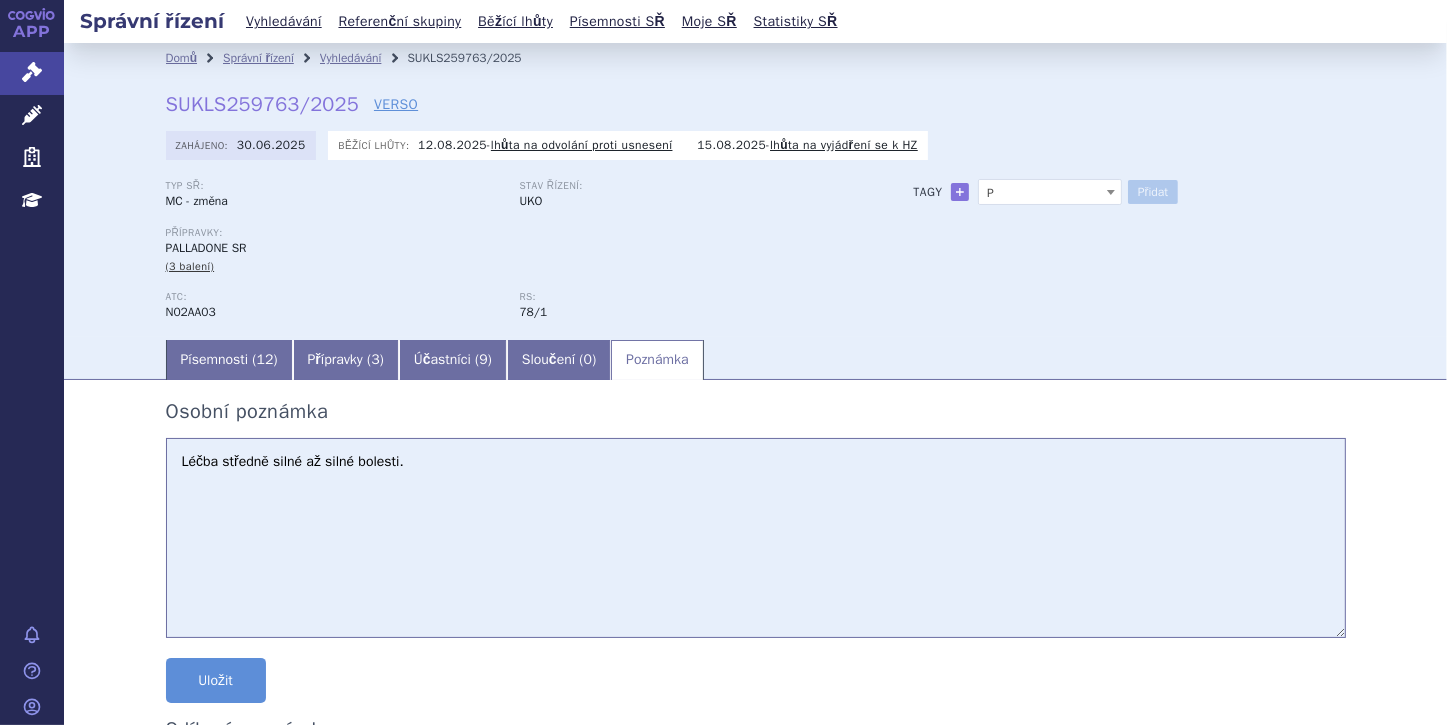 select 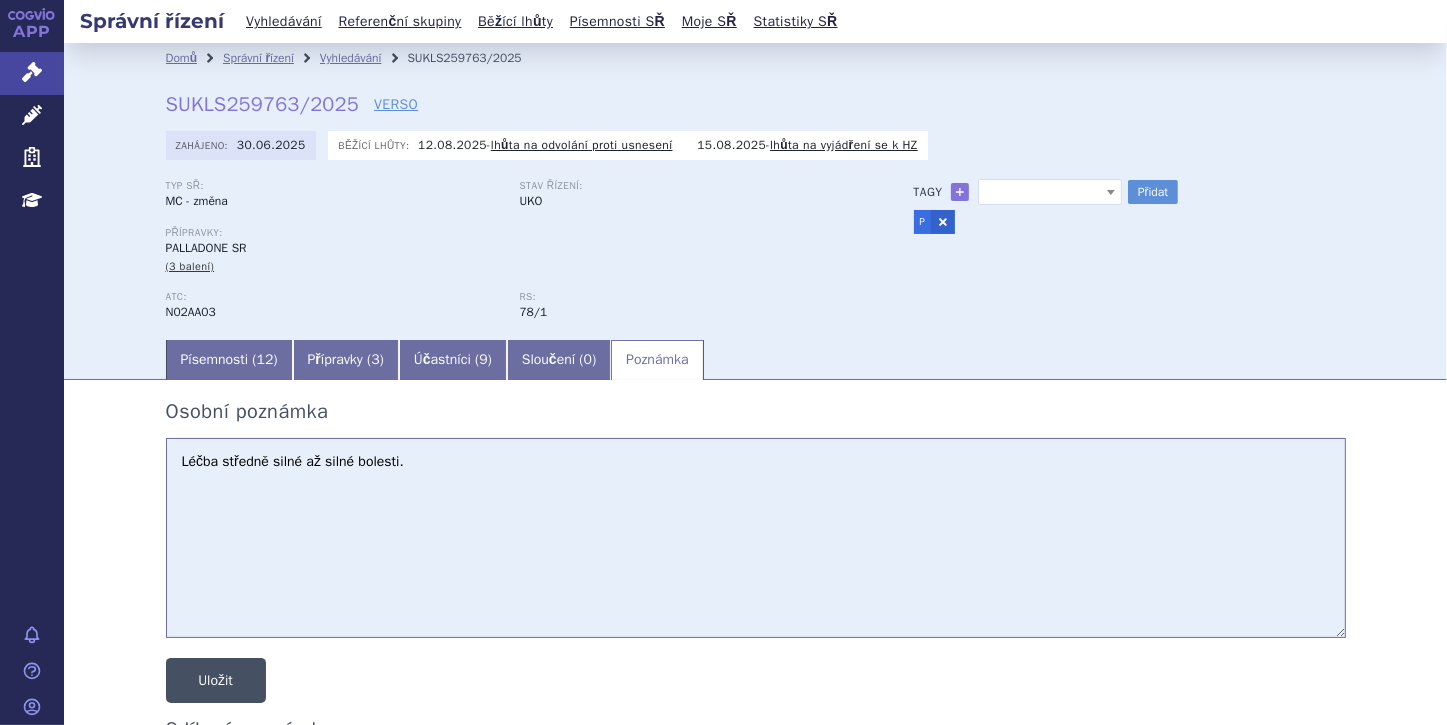 click on "Uložit" at bounding box center (216, 680) 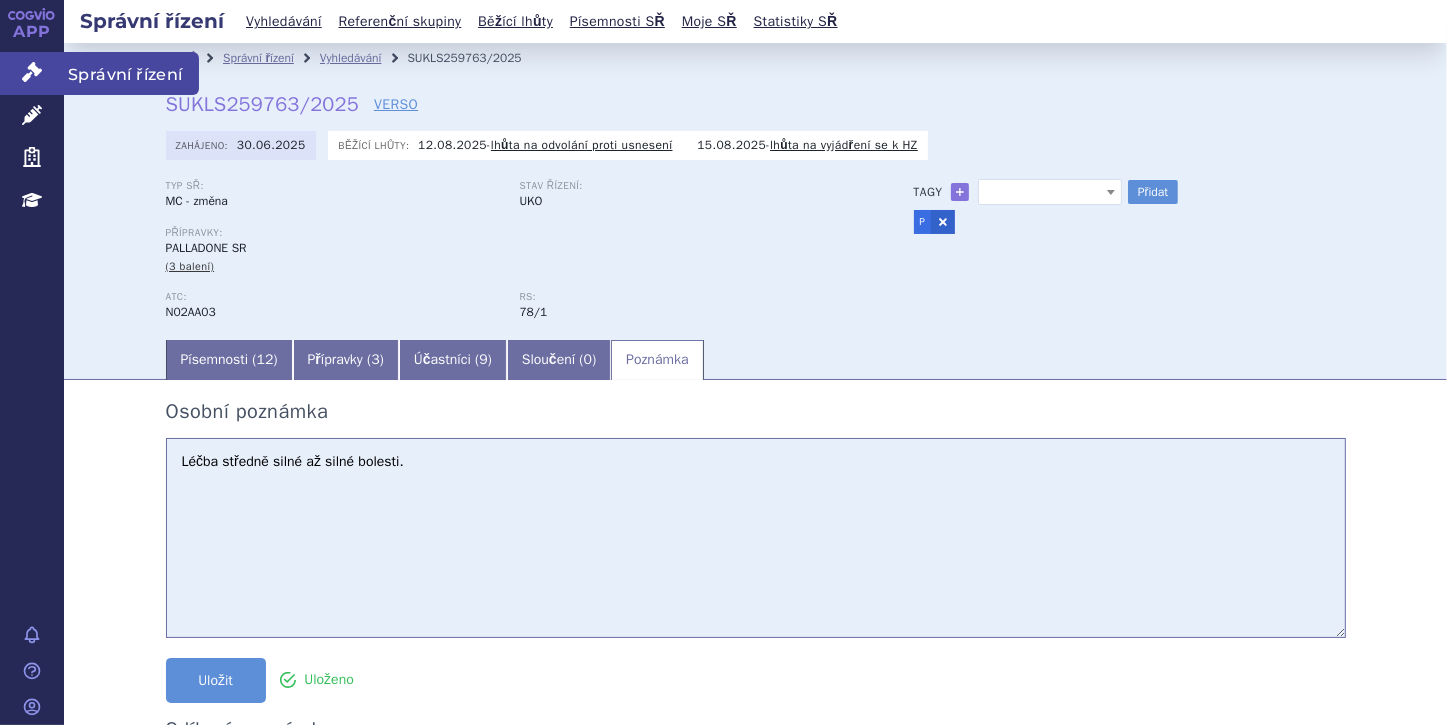 click 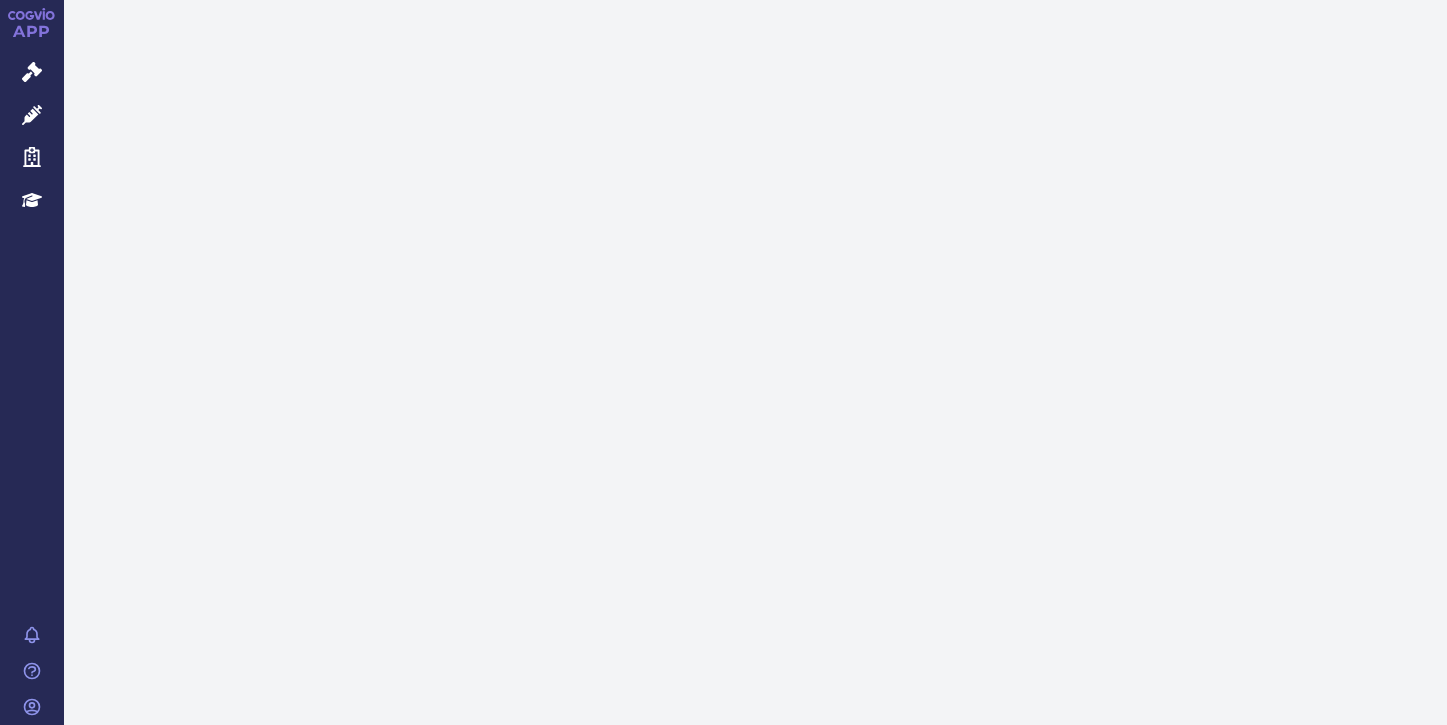 scroll, scrollTop: 0, scrollLeft: 0, axis: both 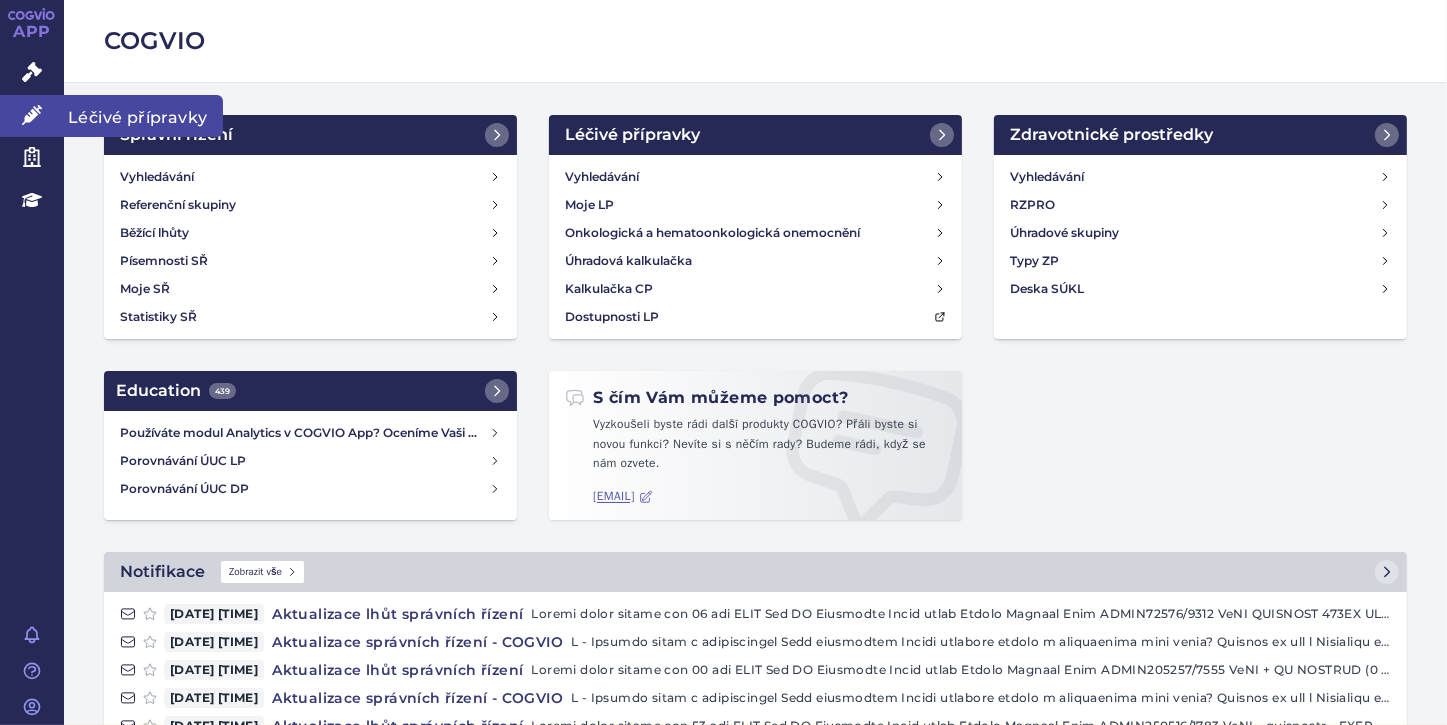 click on "Léčivé přípravky" at bounding box center (32, 116) 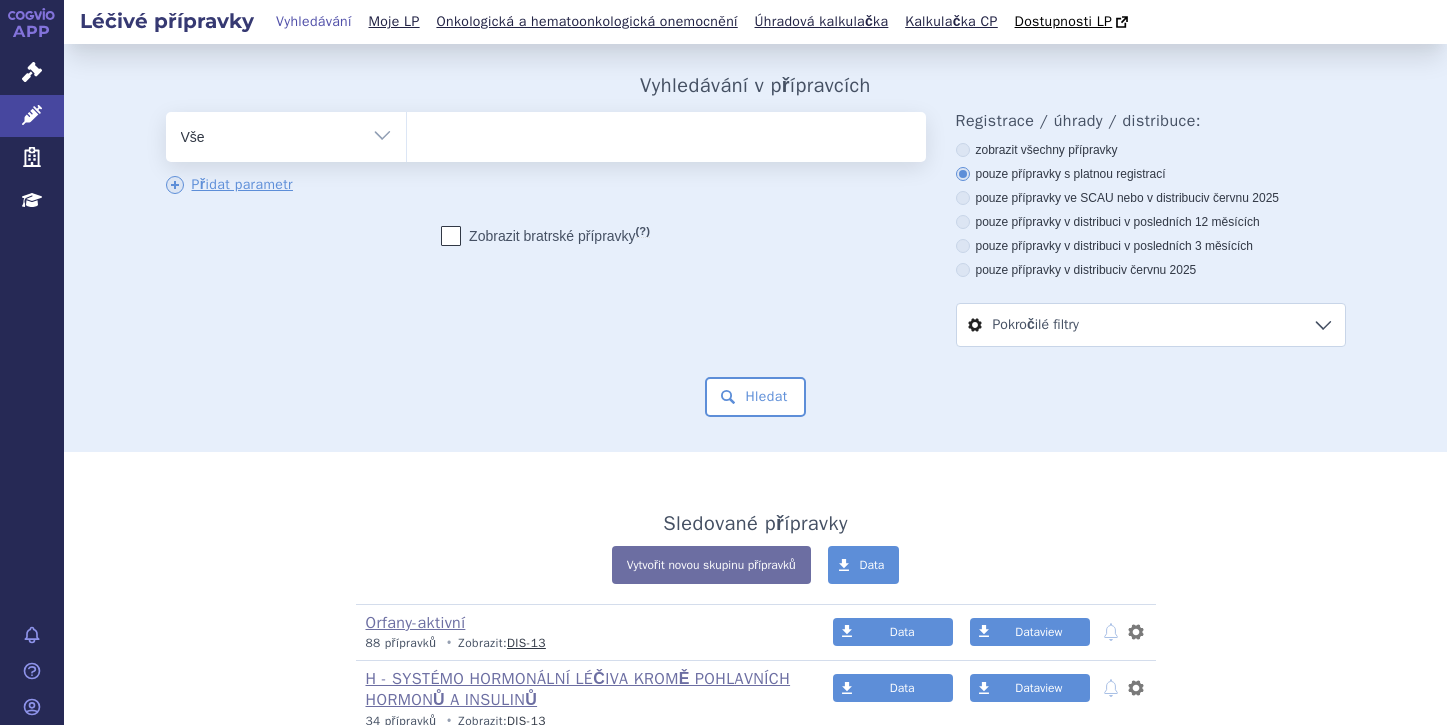 scroll, scrollTop: 0, scrollLeft: 0, axis: both 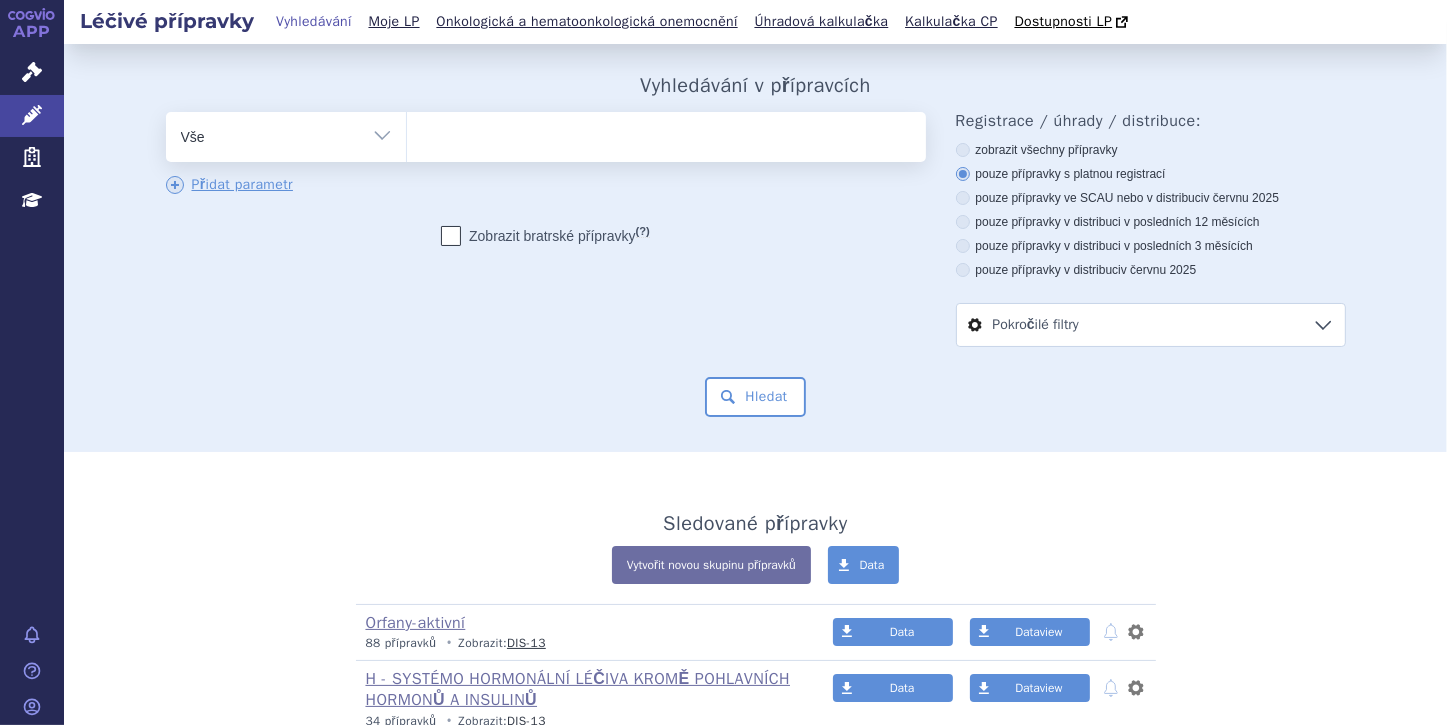click at bounding box center (666, 133) 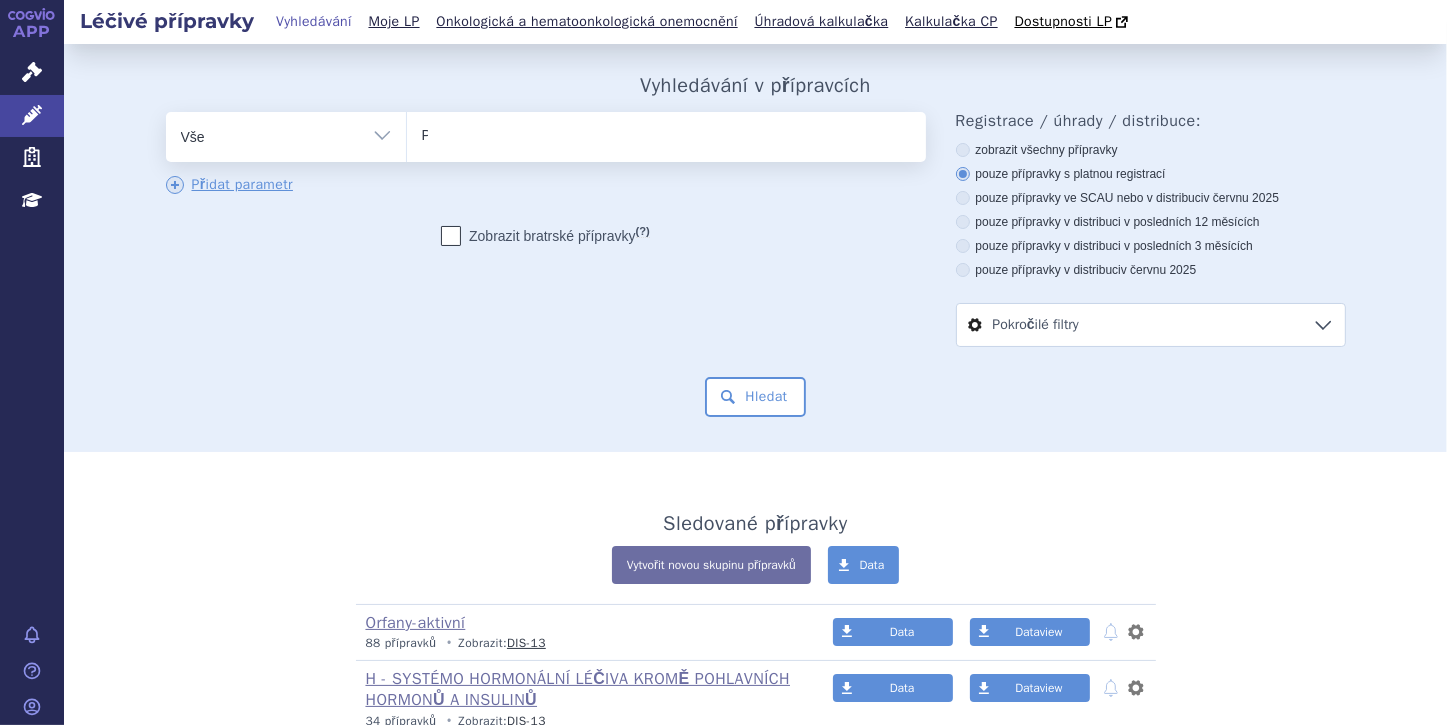 type 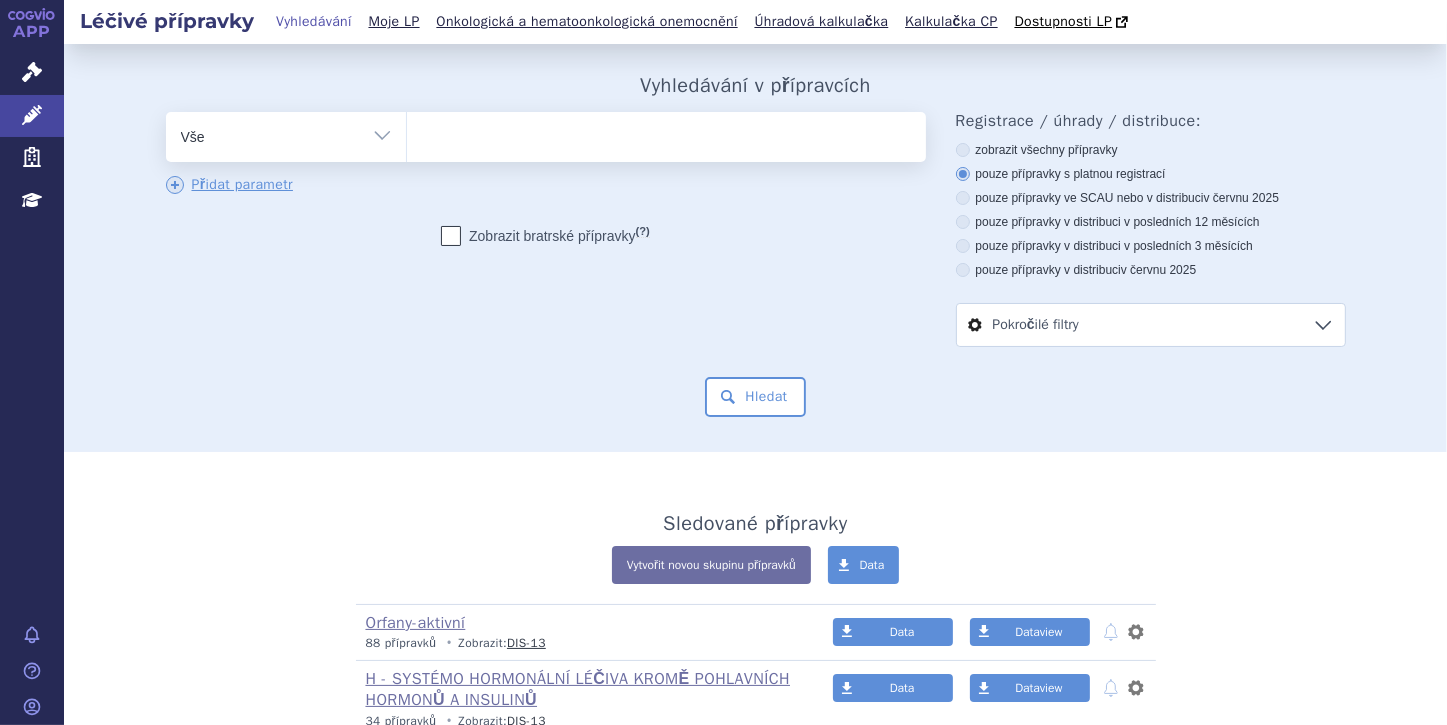 select on "PALLADONE" 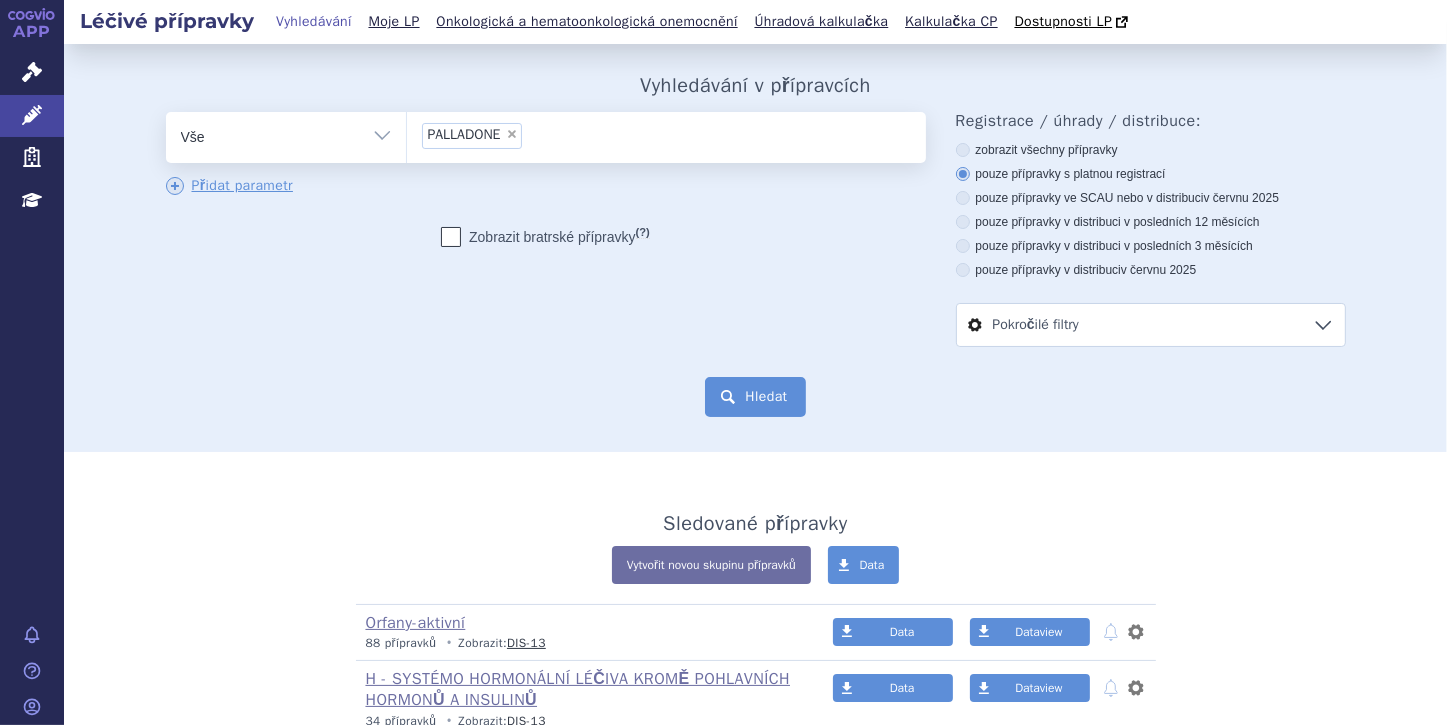 click on "Hledat" at bounding box center [755, 397] 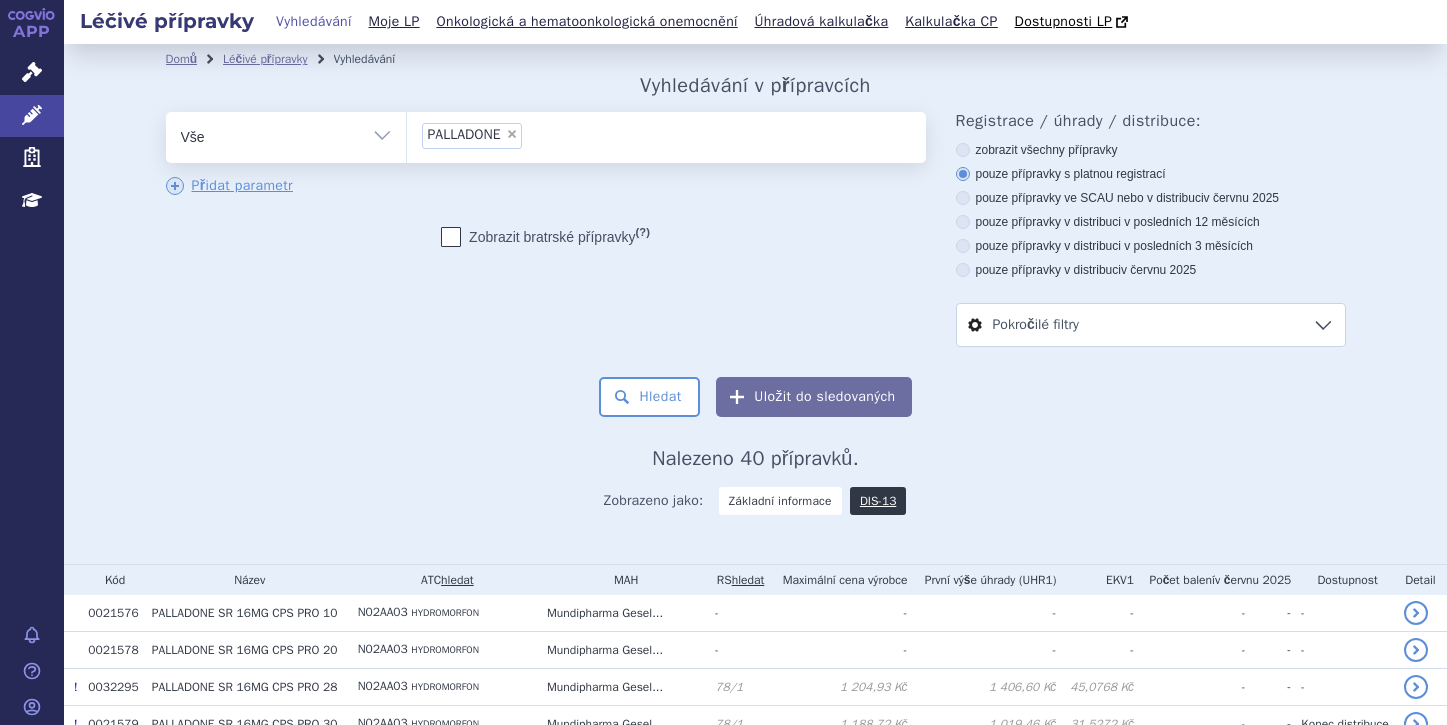 scroll, scrollTop: 0, scrollLeft: 0, axis: both 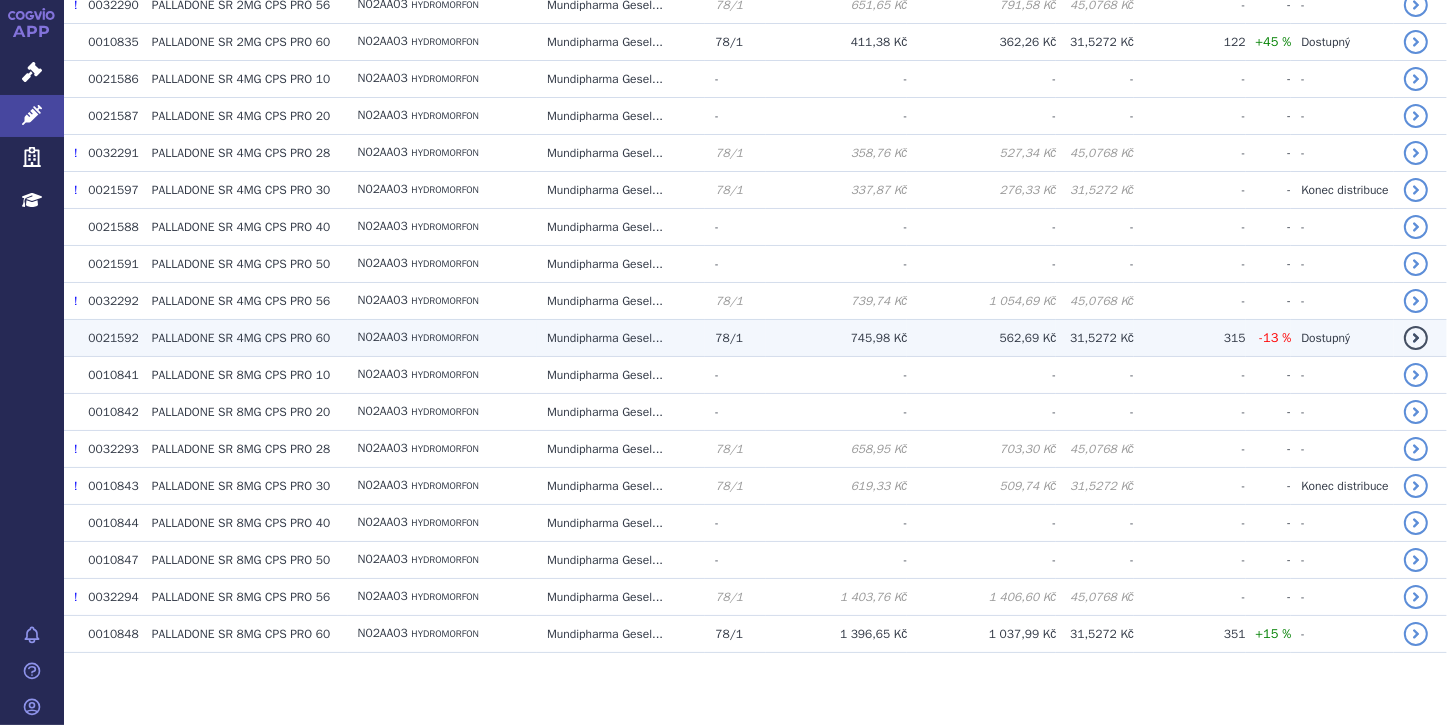 click on "PALLADONE SR" at bounding box center [192, 338] 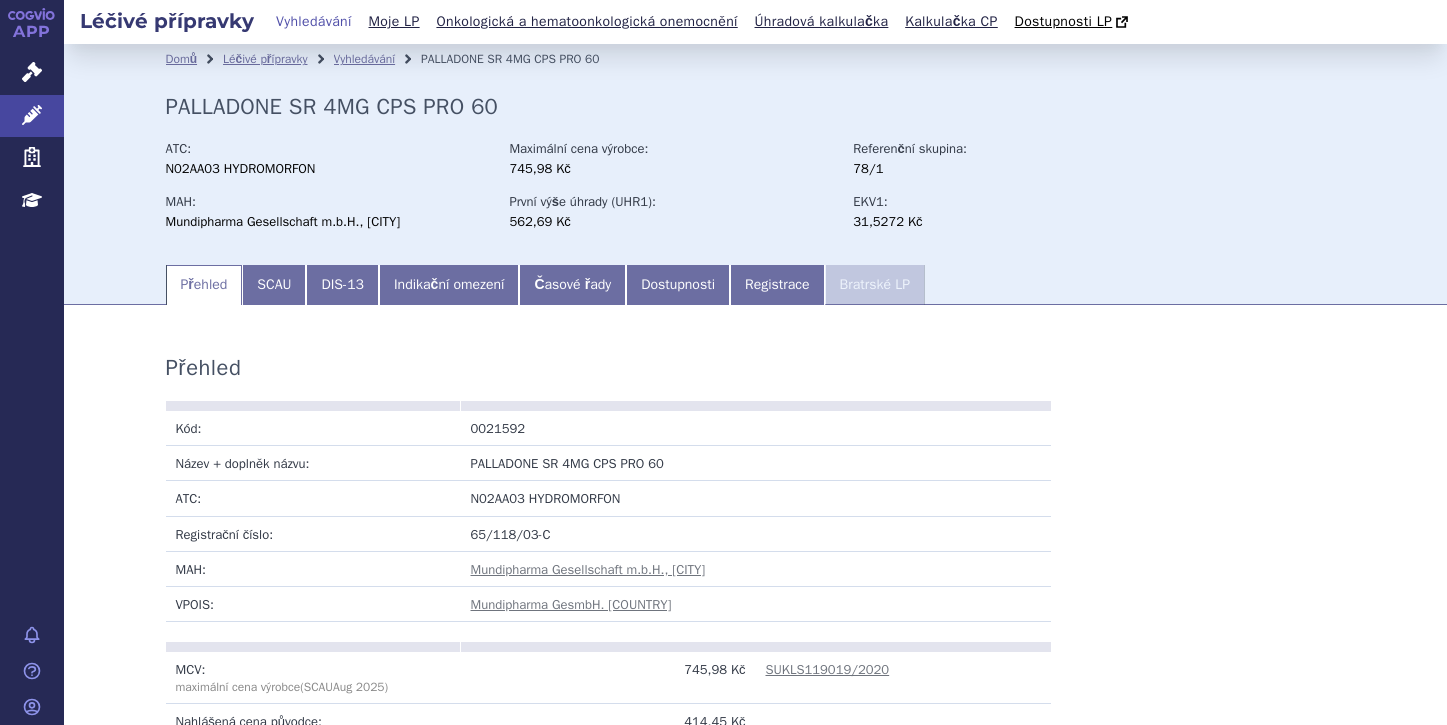 scroll, scrollTop: 0, scrollLeft: 0, axis: both 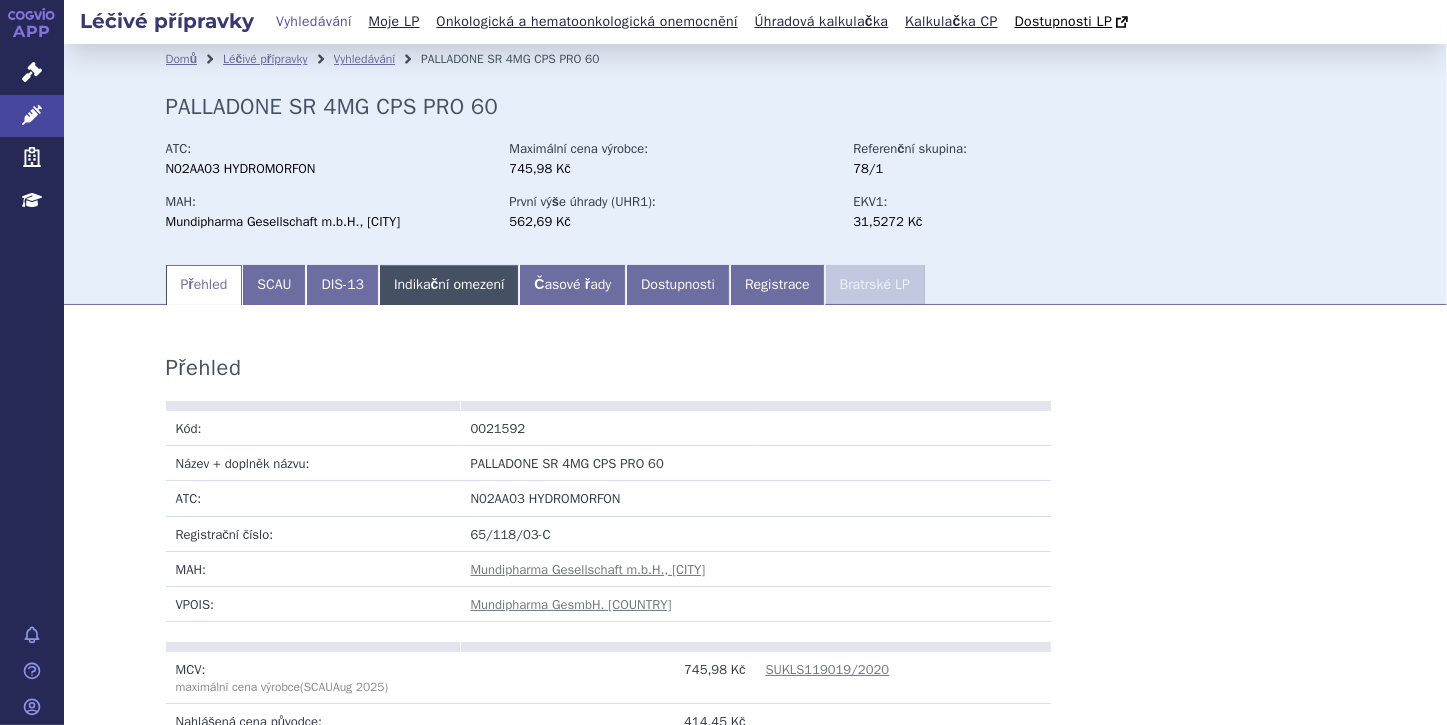click on "Indikační omezení" at bounding box center (449, 285) 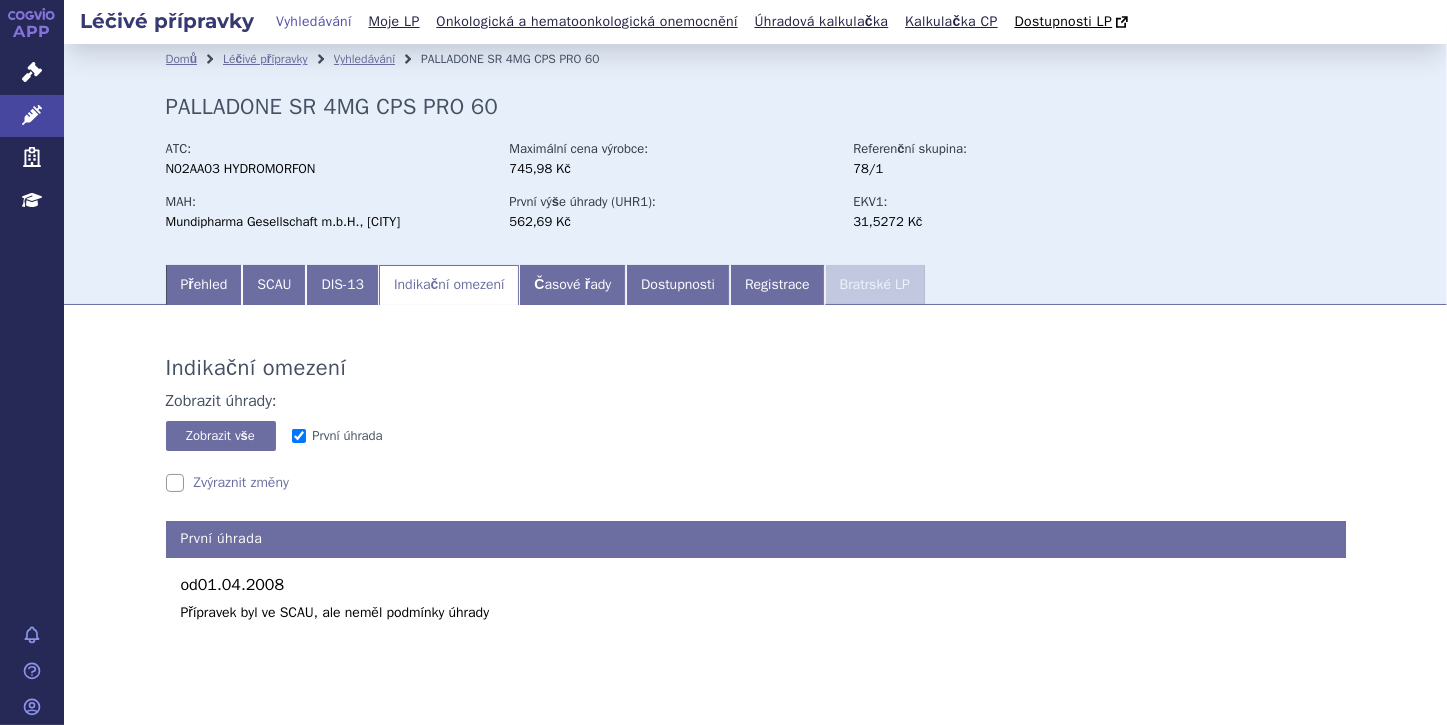 scroll, scrollTop: 39, scrollLeft: 0, axis: vertical 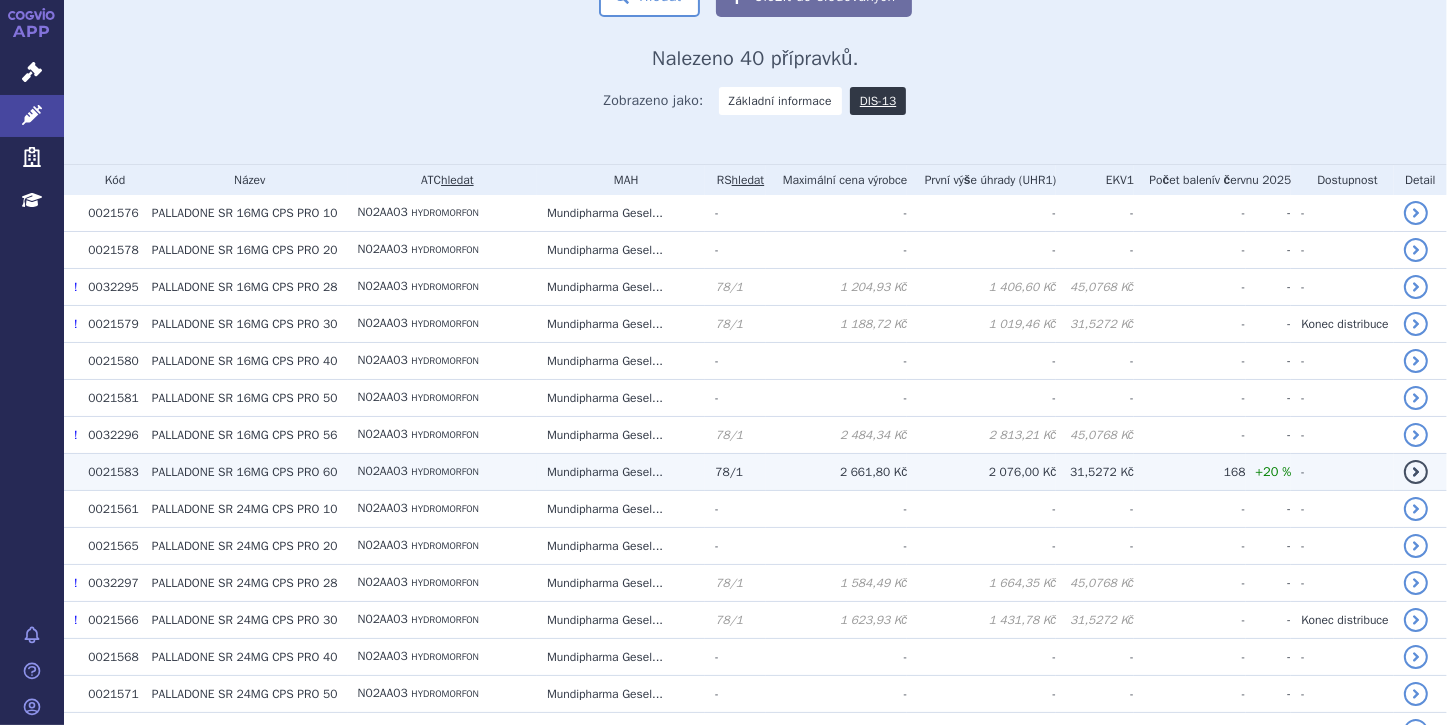 click on "PALLADONE SR" at bounding box center (192, 472) 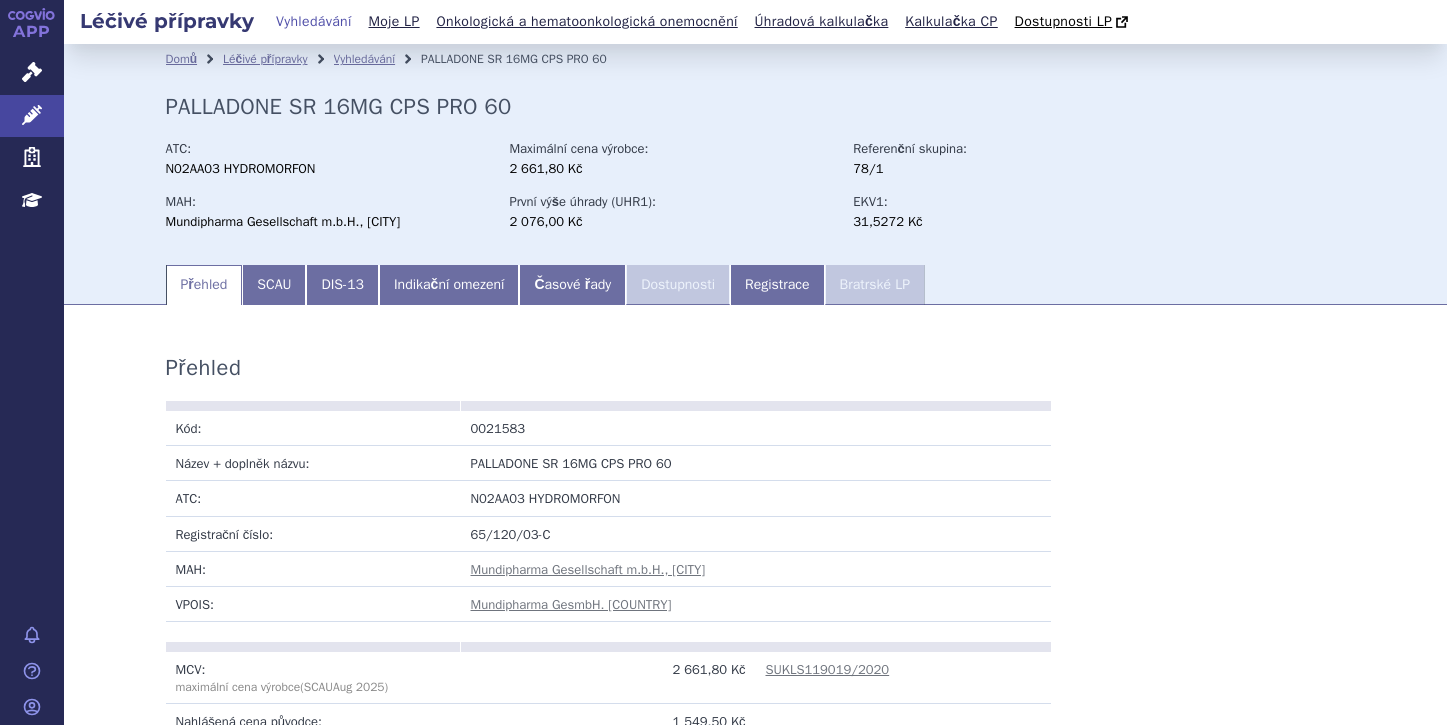 scroll, scrollTop: 0, scrollLeft: 0, axis: both 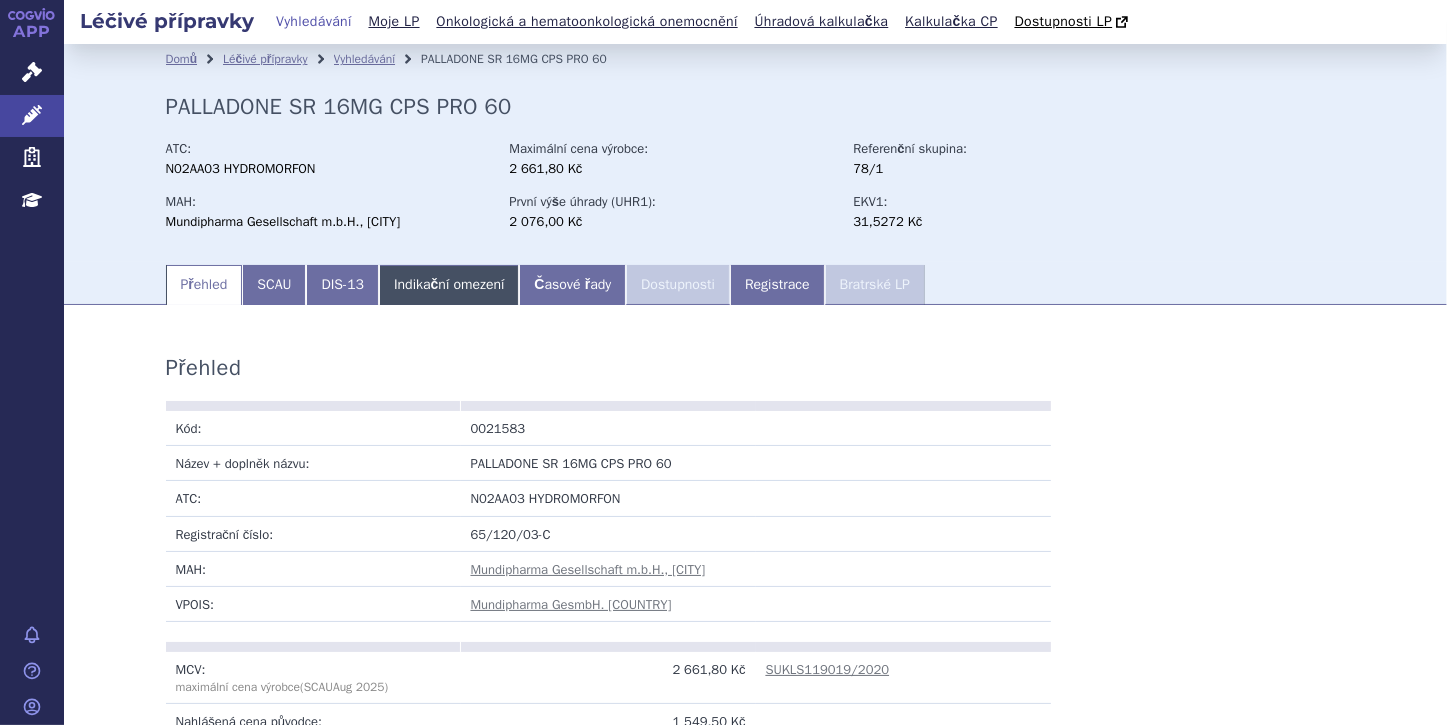 click on "Indikační omezení" at bounding box center (449, 285) 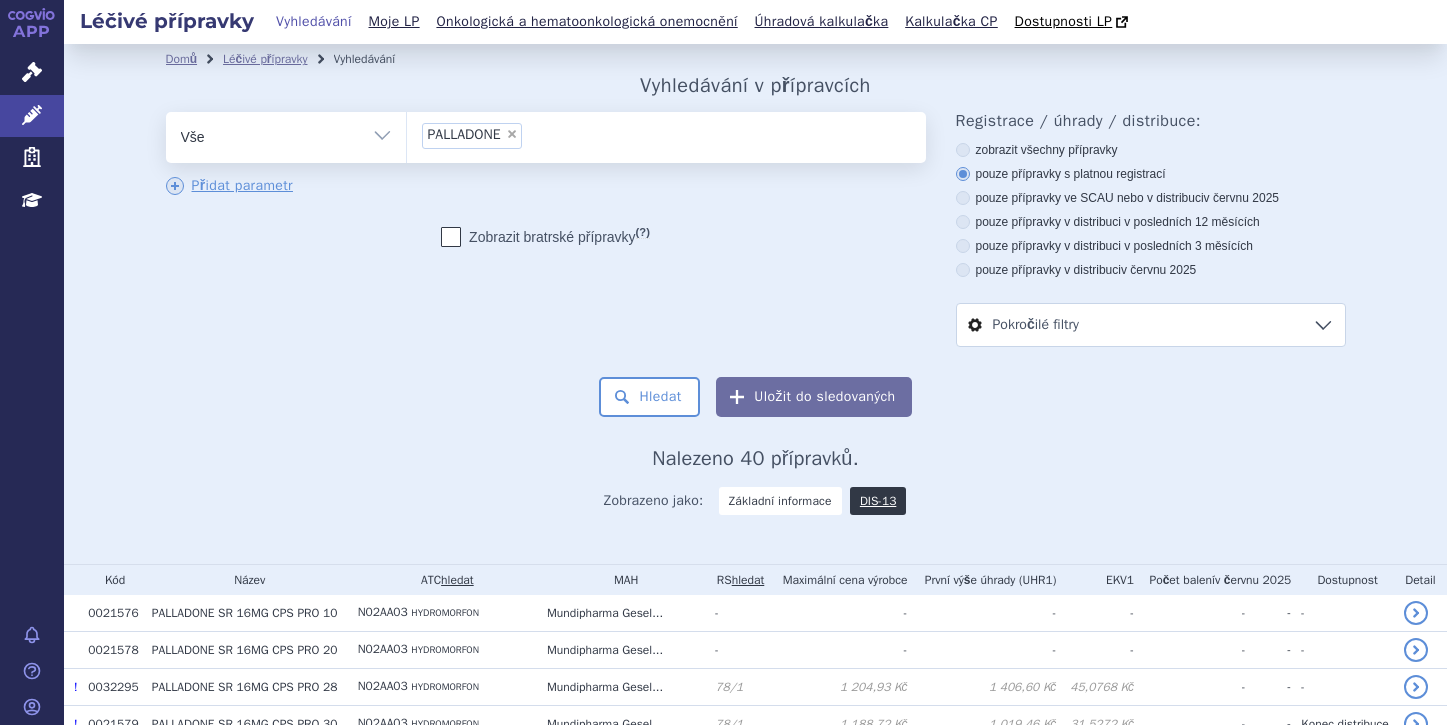 scroll, scrollTop: 0, scrollLeft: 0, axis: both 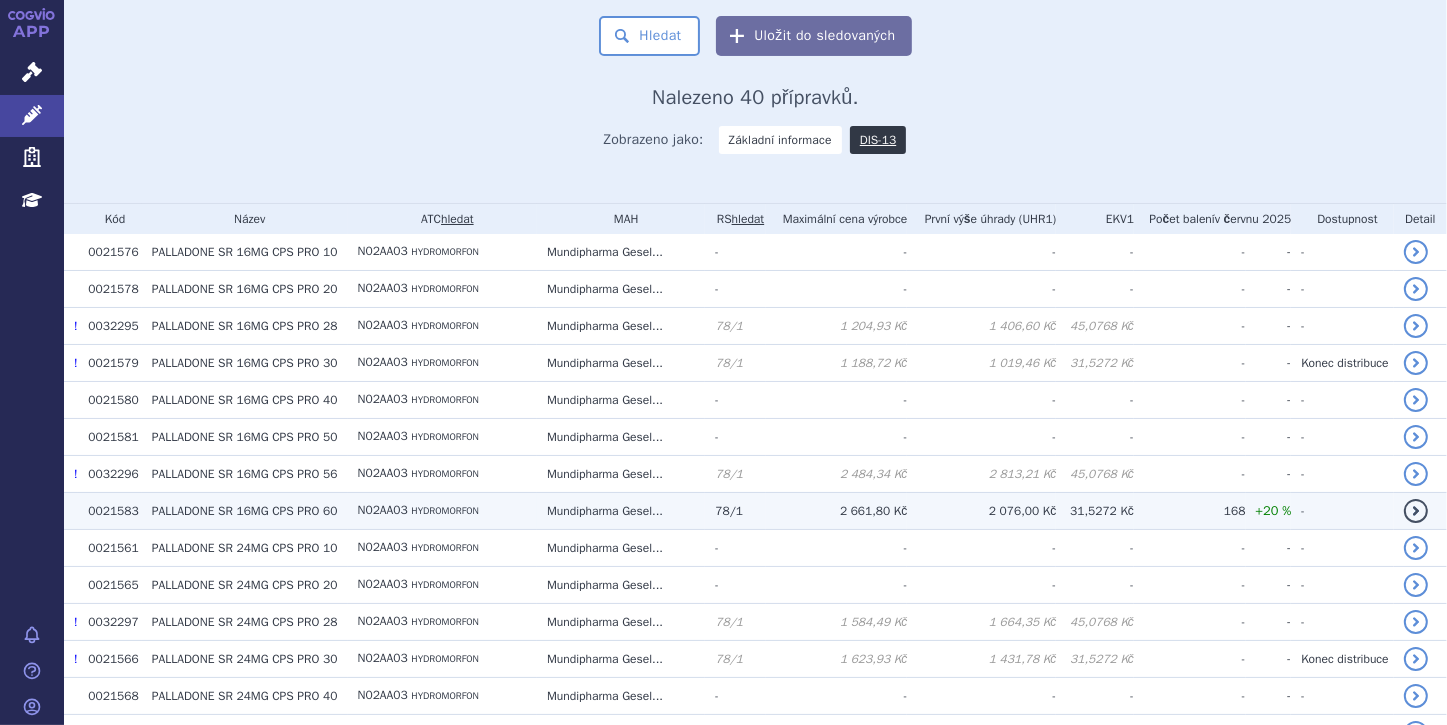 click on "16MG CPS PRO 60" at bounding box center [286, 511] 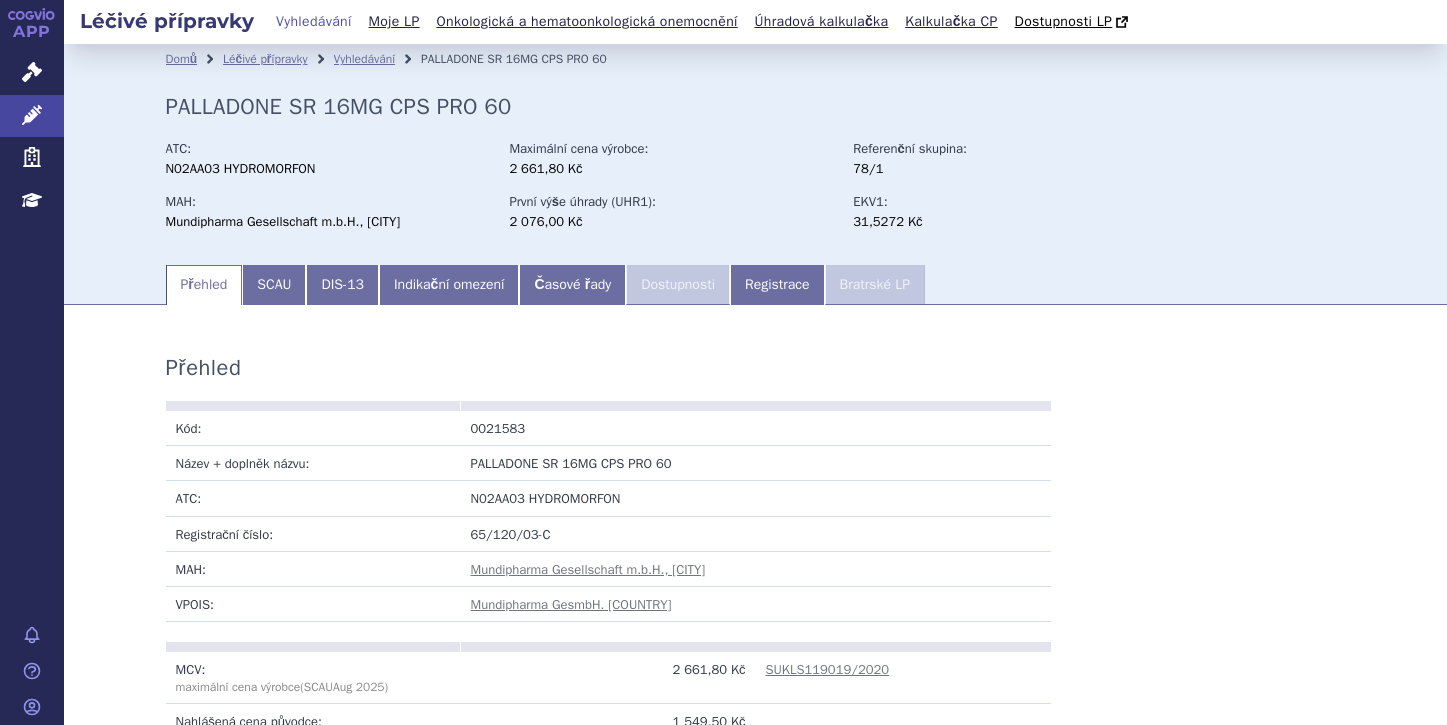 scroll, scrollTop: 0, scrollLeft: 0, axis: both 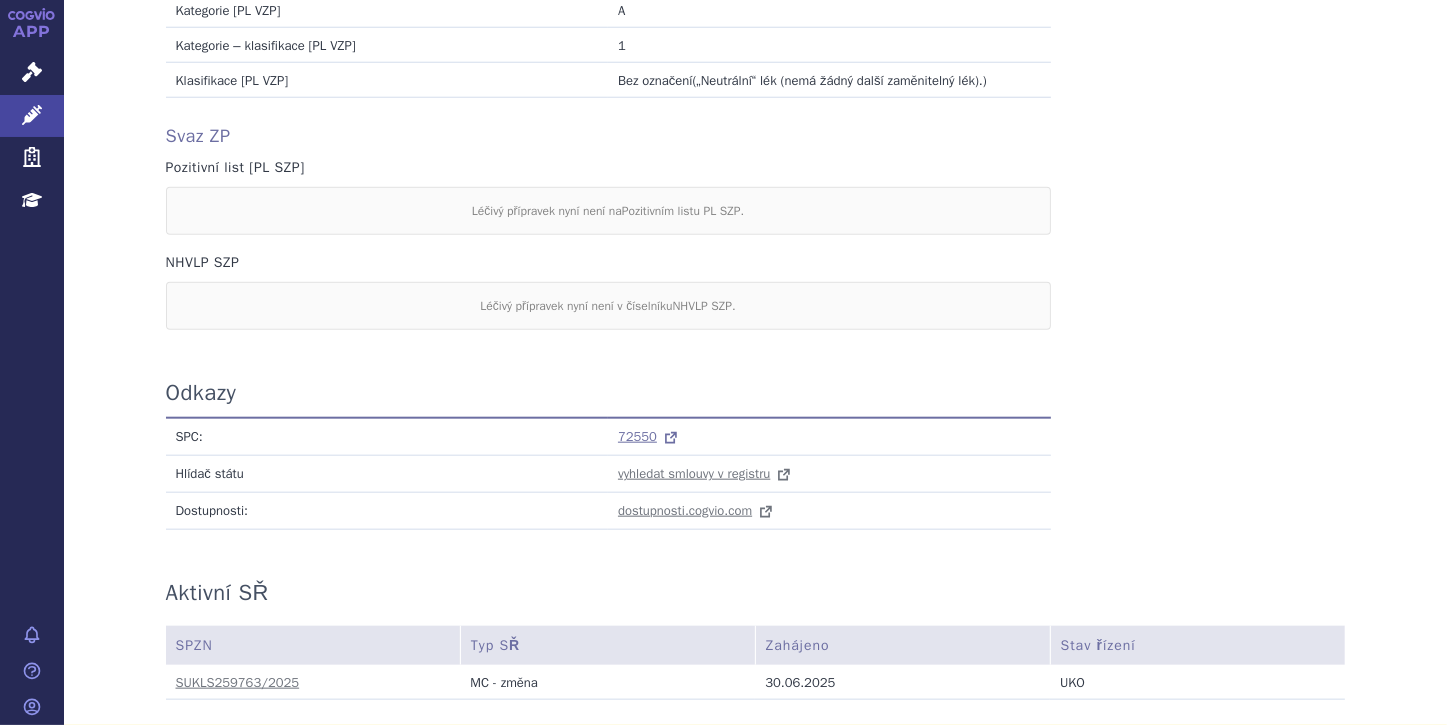click on "72550" at bounding box center (637, 436) 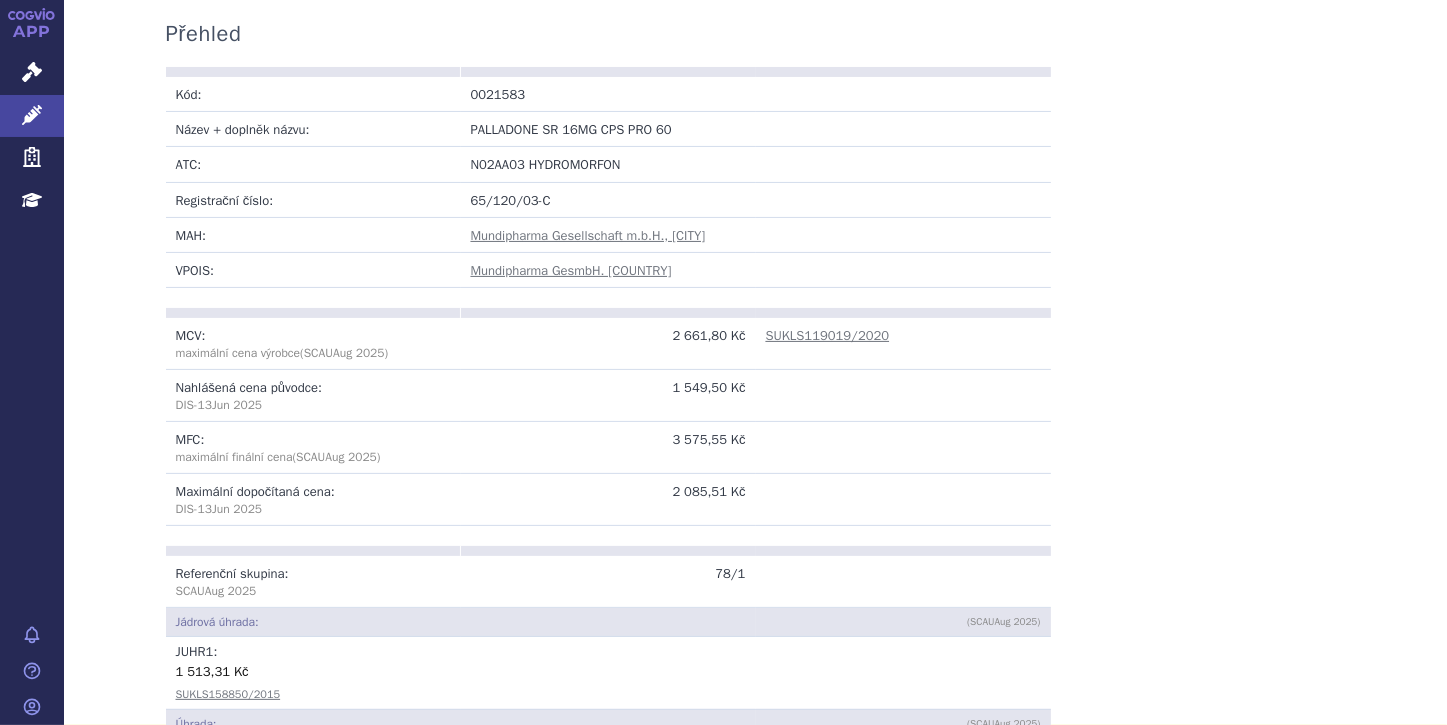 scroll, scrollTop: 205, scrollLeft: 0, axis: vertical 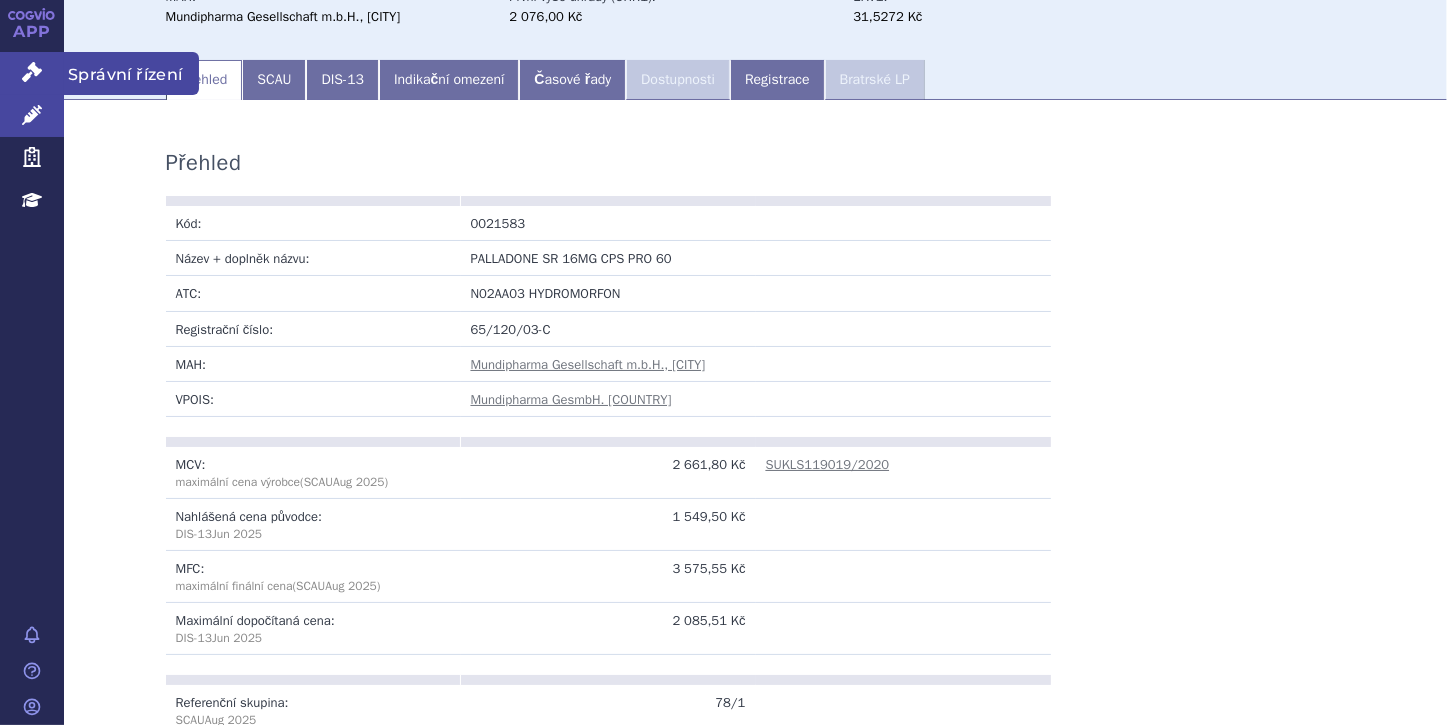 click 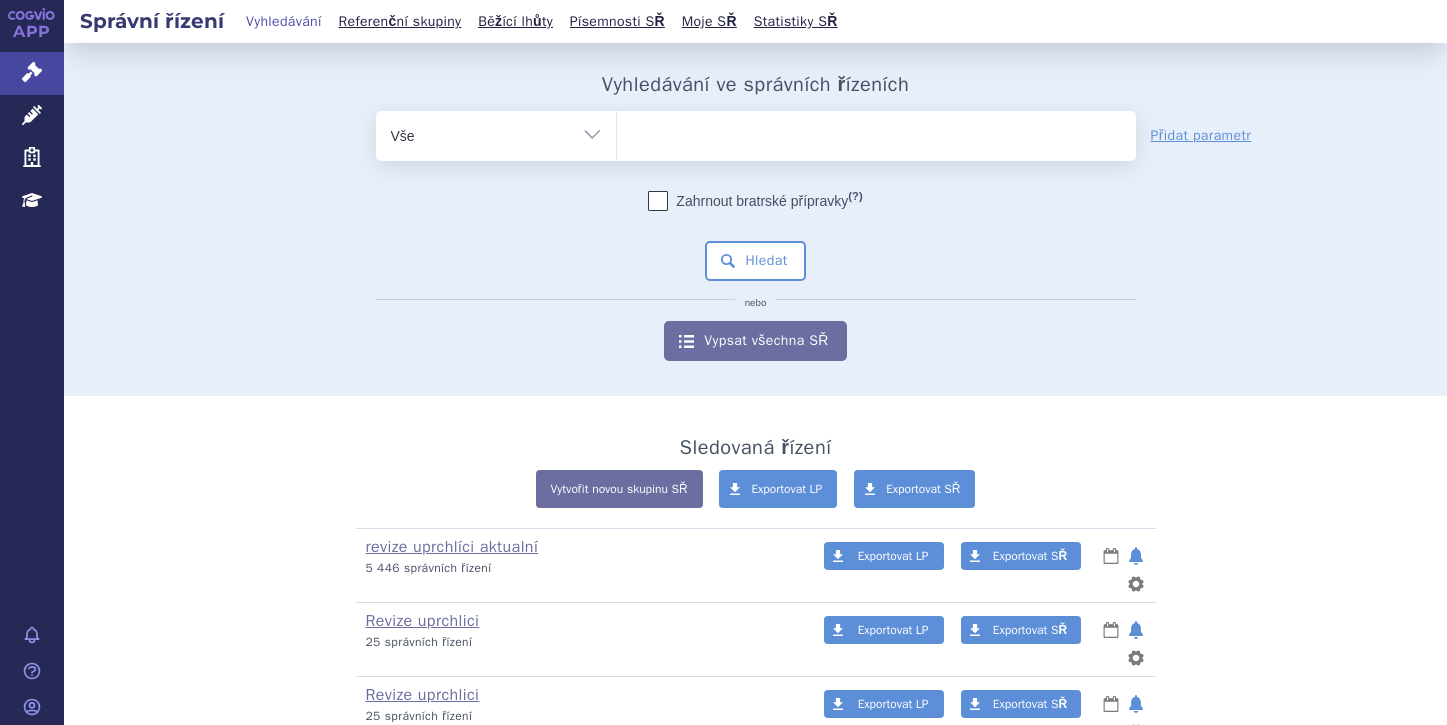 scroll, scrollTop: 0, scrollLeft: 0, axis: both 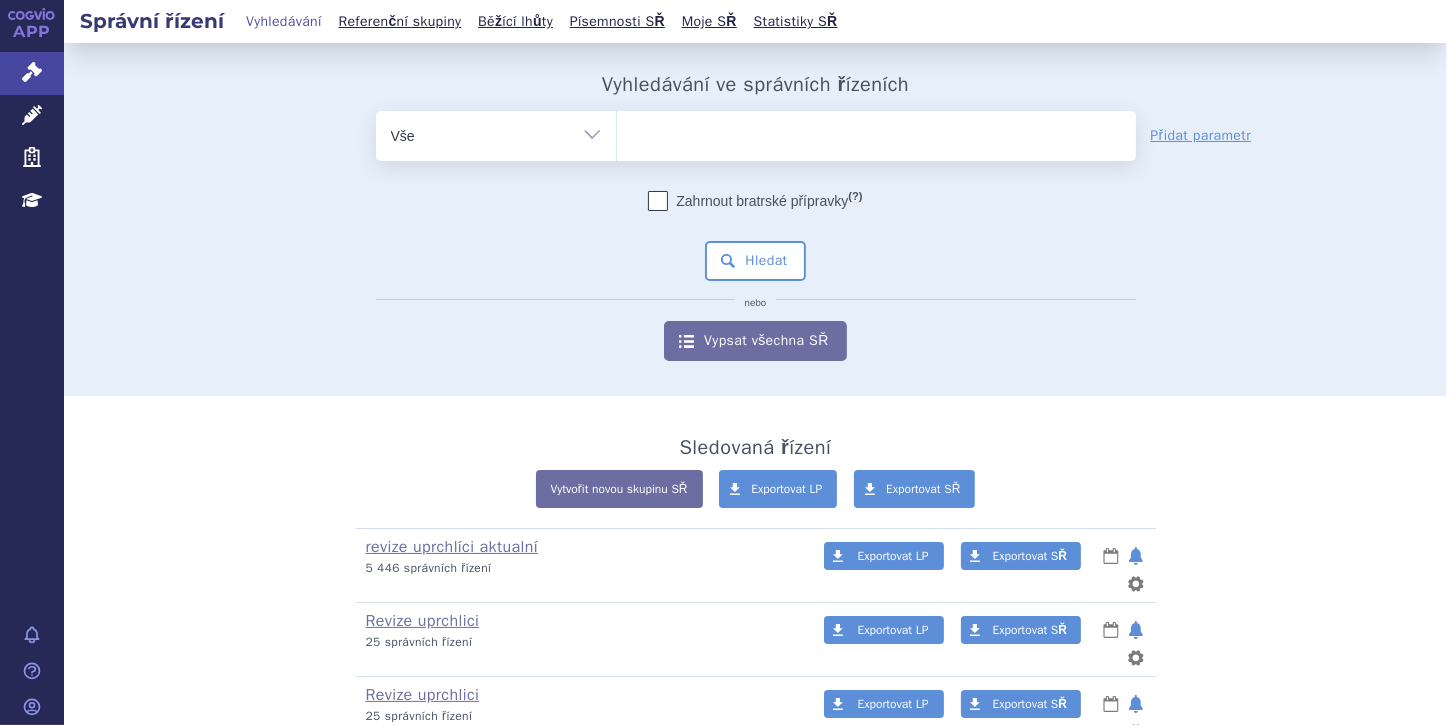 click 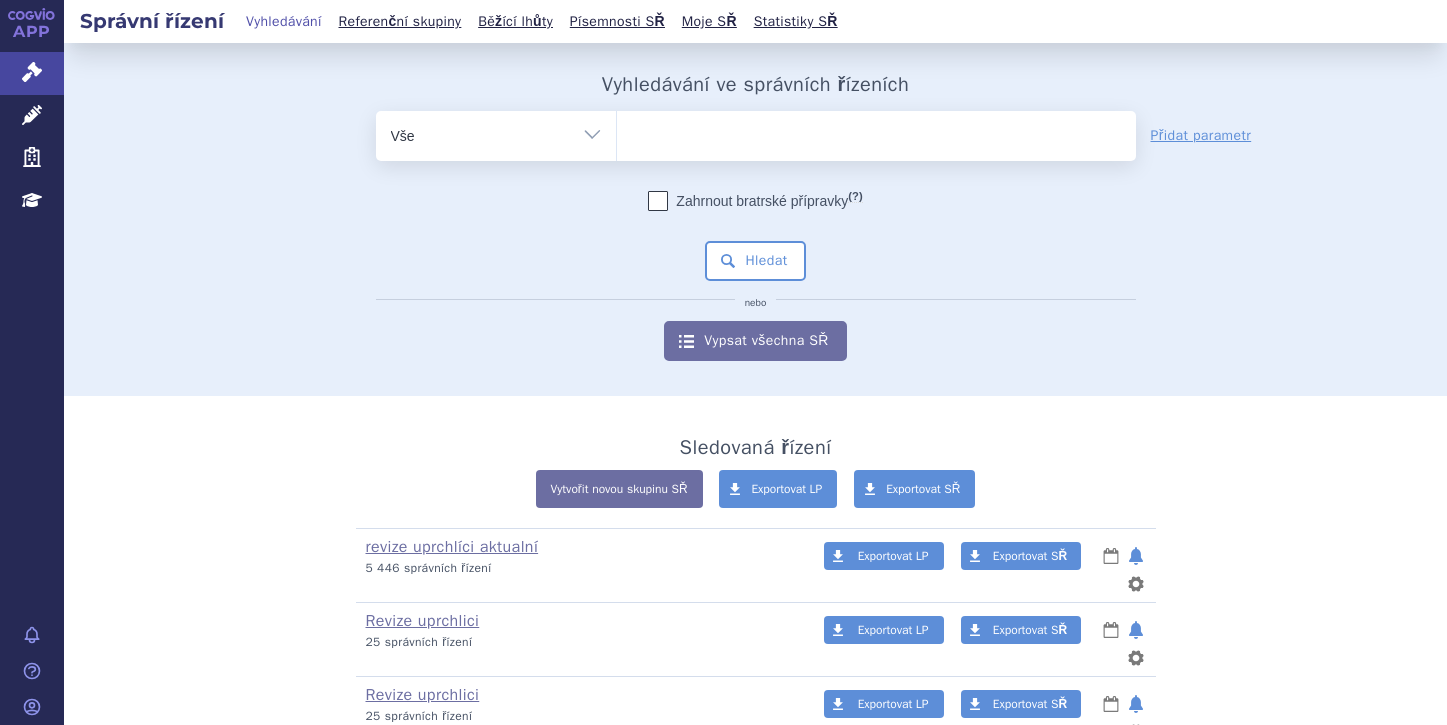 scroll, scrollTop: 0, scrollLeft: 0, axis: both 